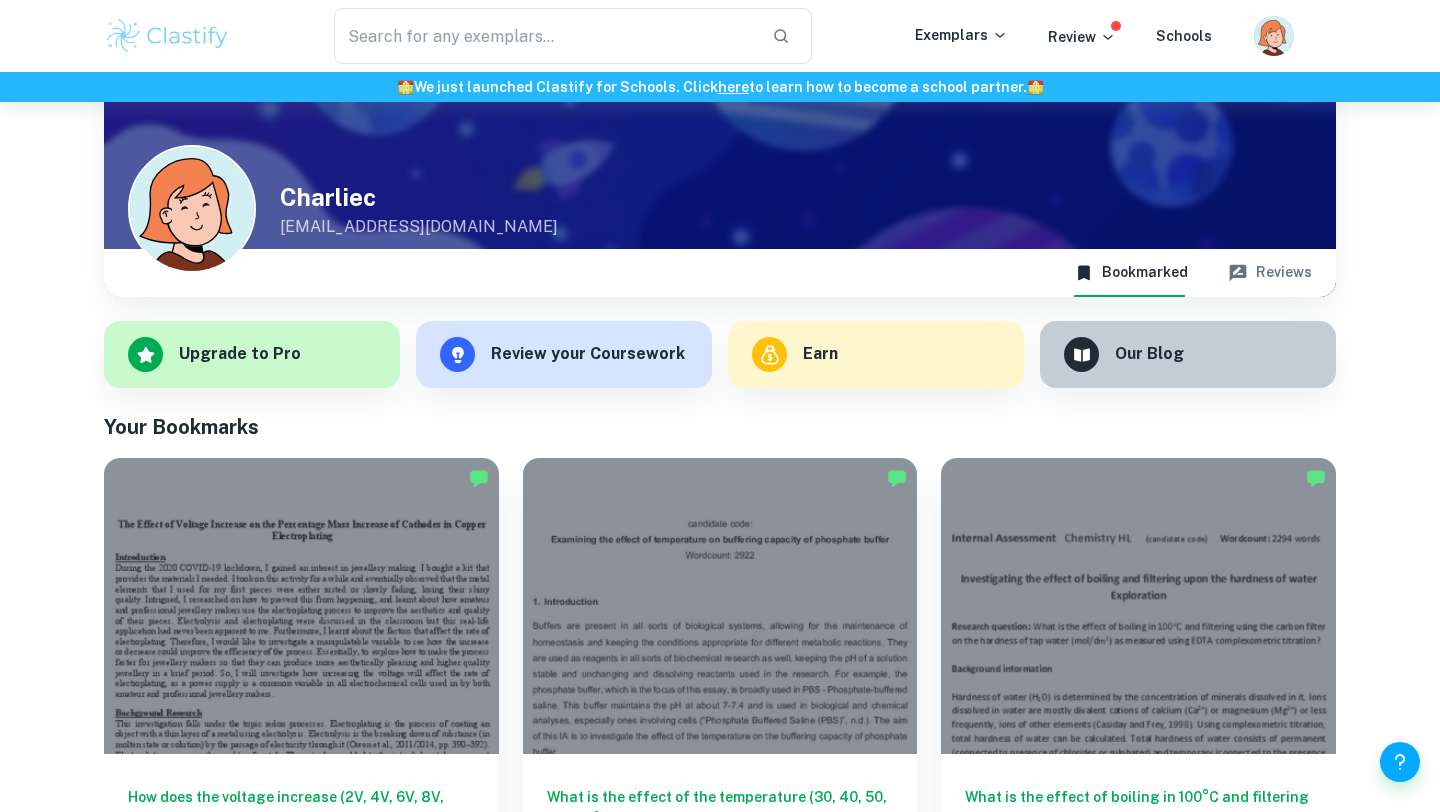 scroll, scrollTop: 0, scrollLeft: 0, axis: both 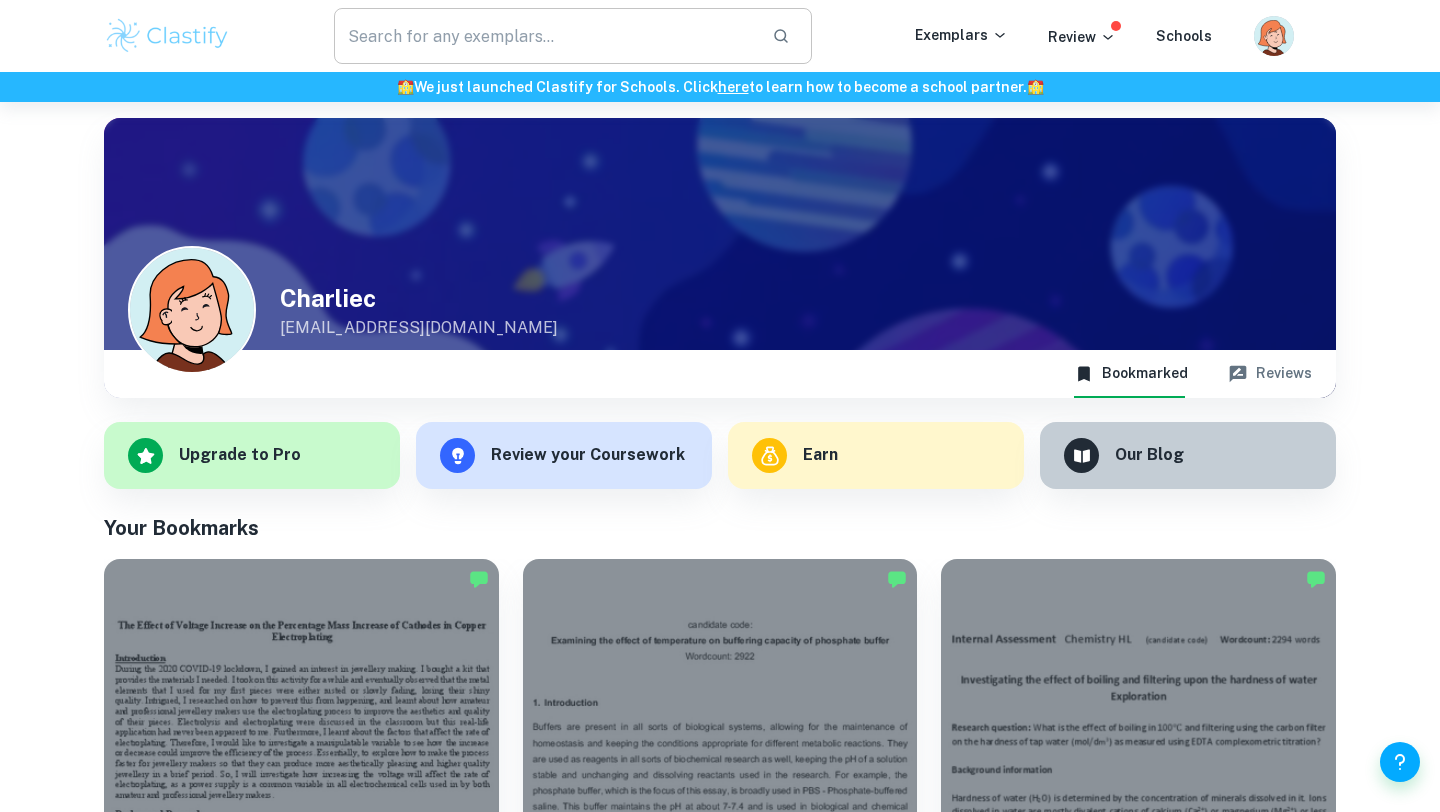 click at bounding box center (545, 36) 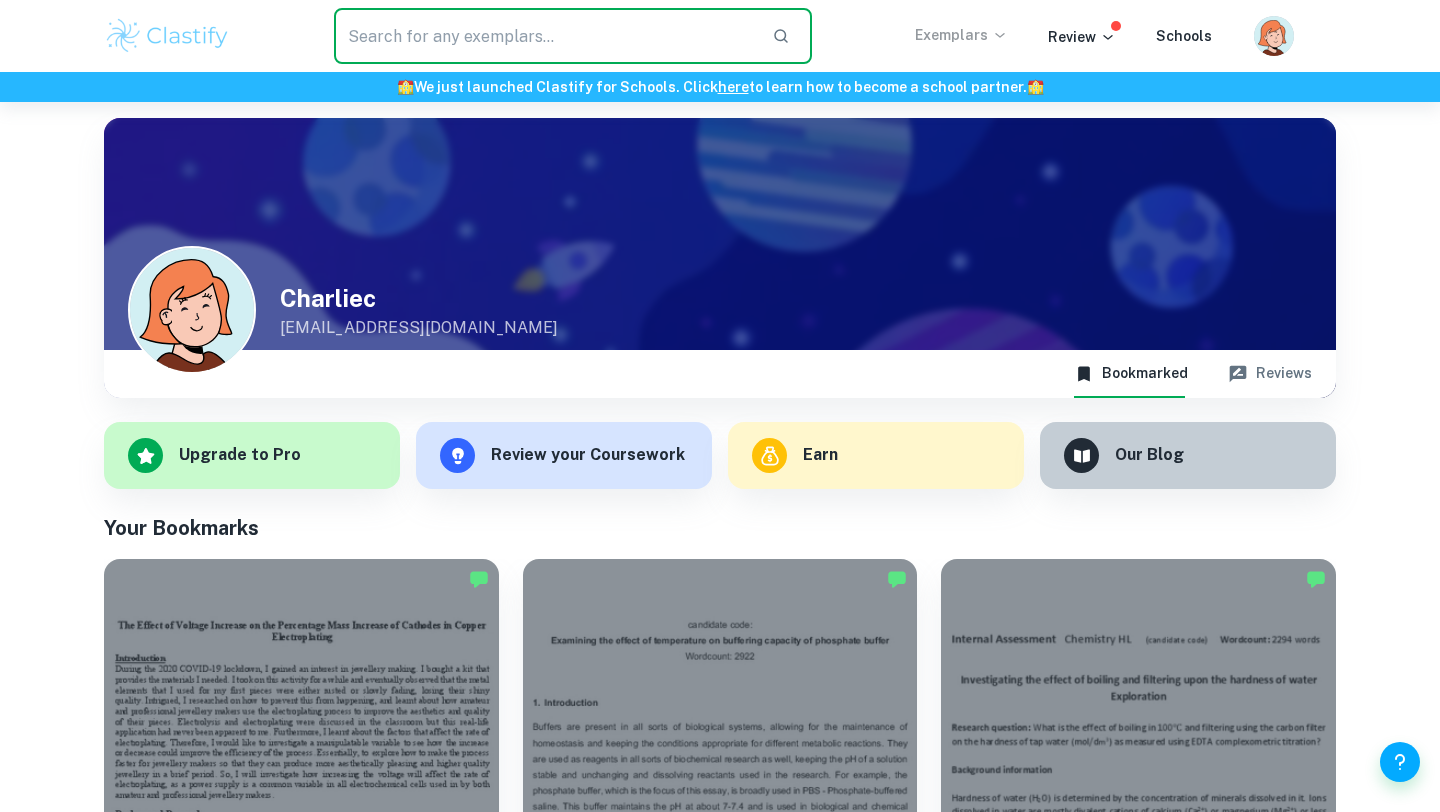 click on "Exemplars" at bounding box center (961, 35) 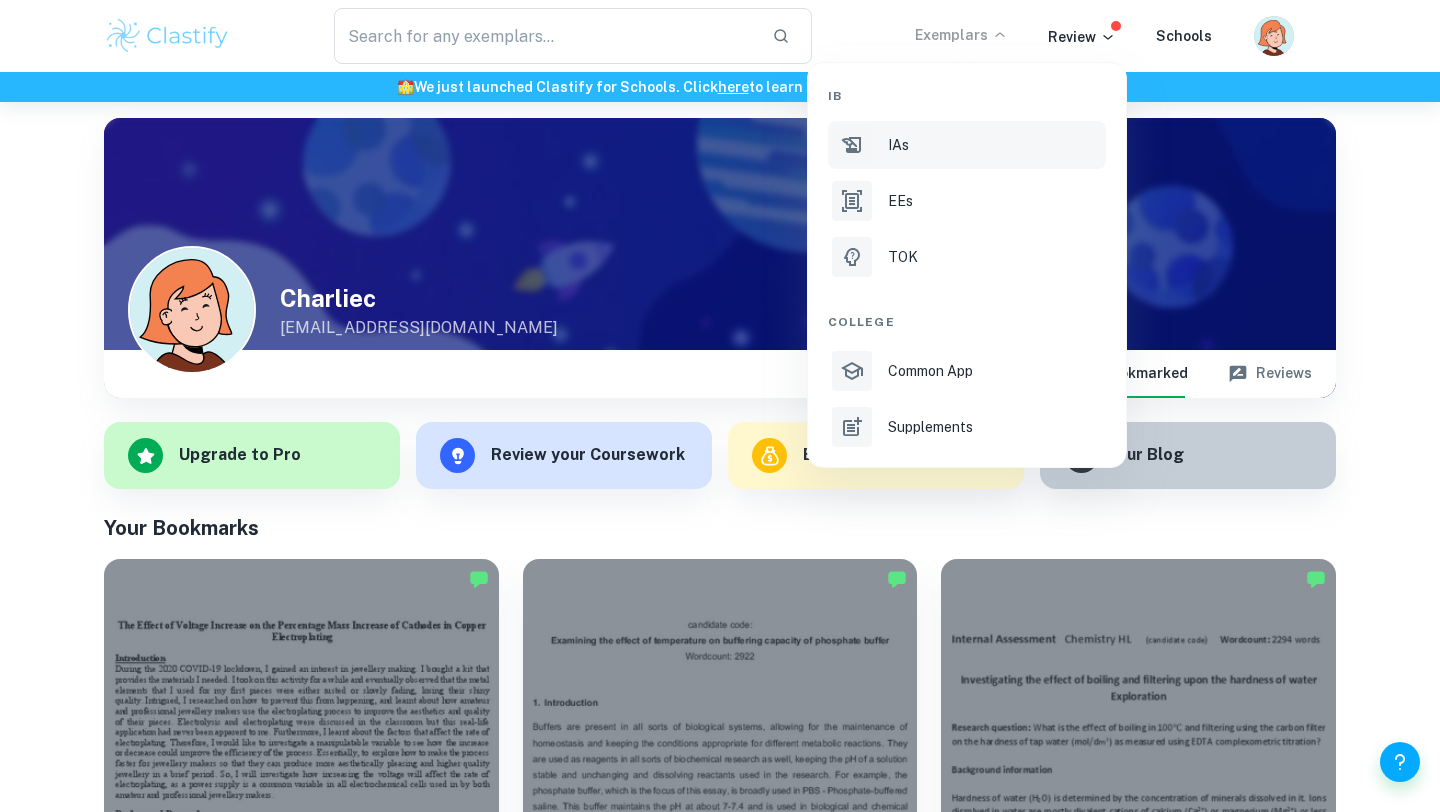 click on "IAs" at bounding box center (995, 145) 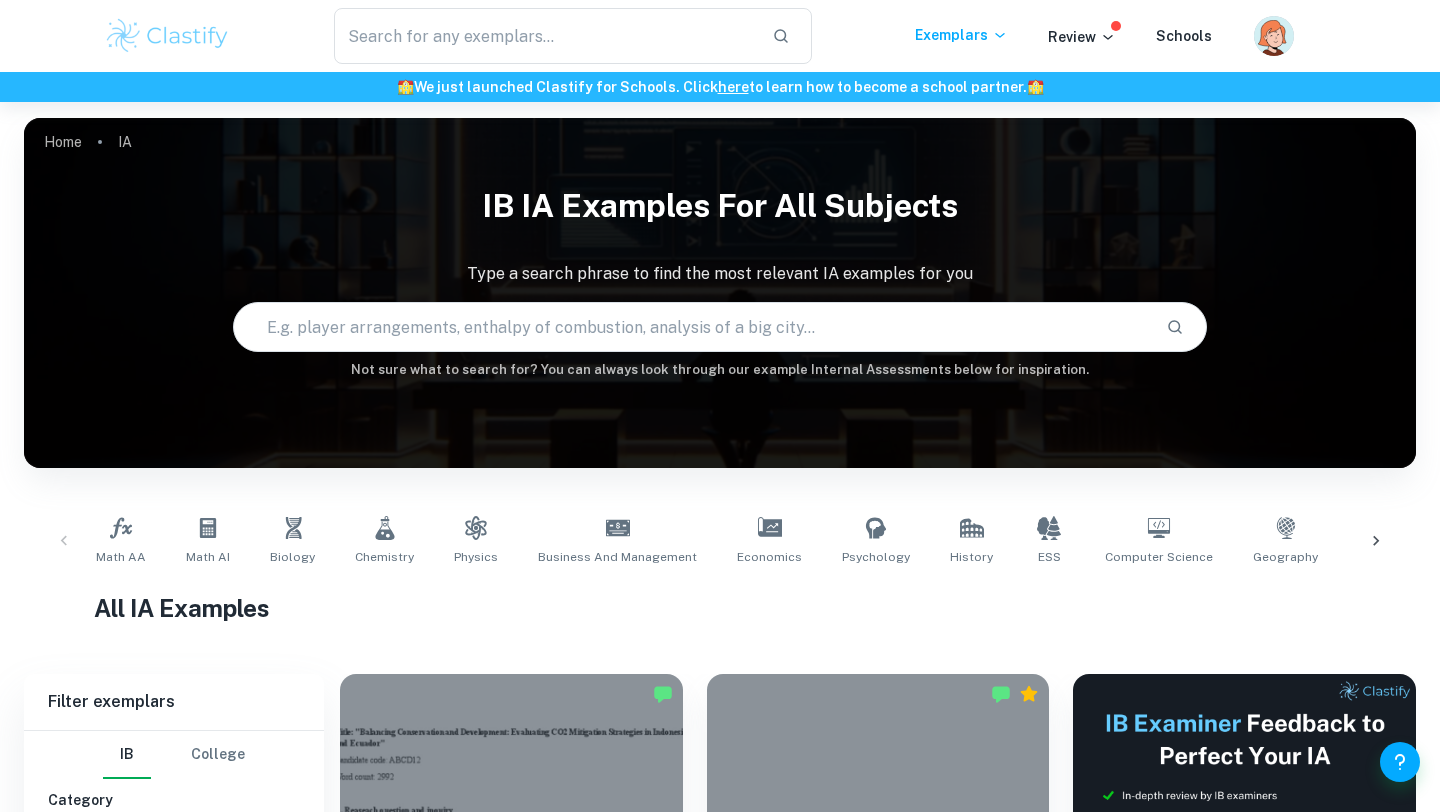 scroll, scrollTop: 121, scrollLeft: 0, axis: vertical 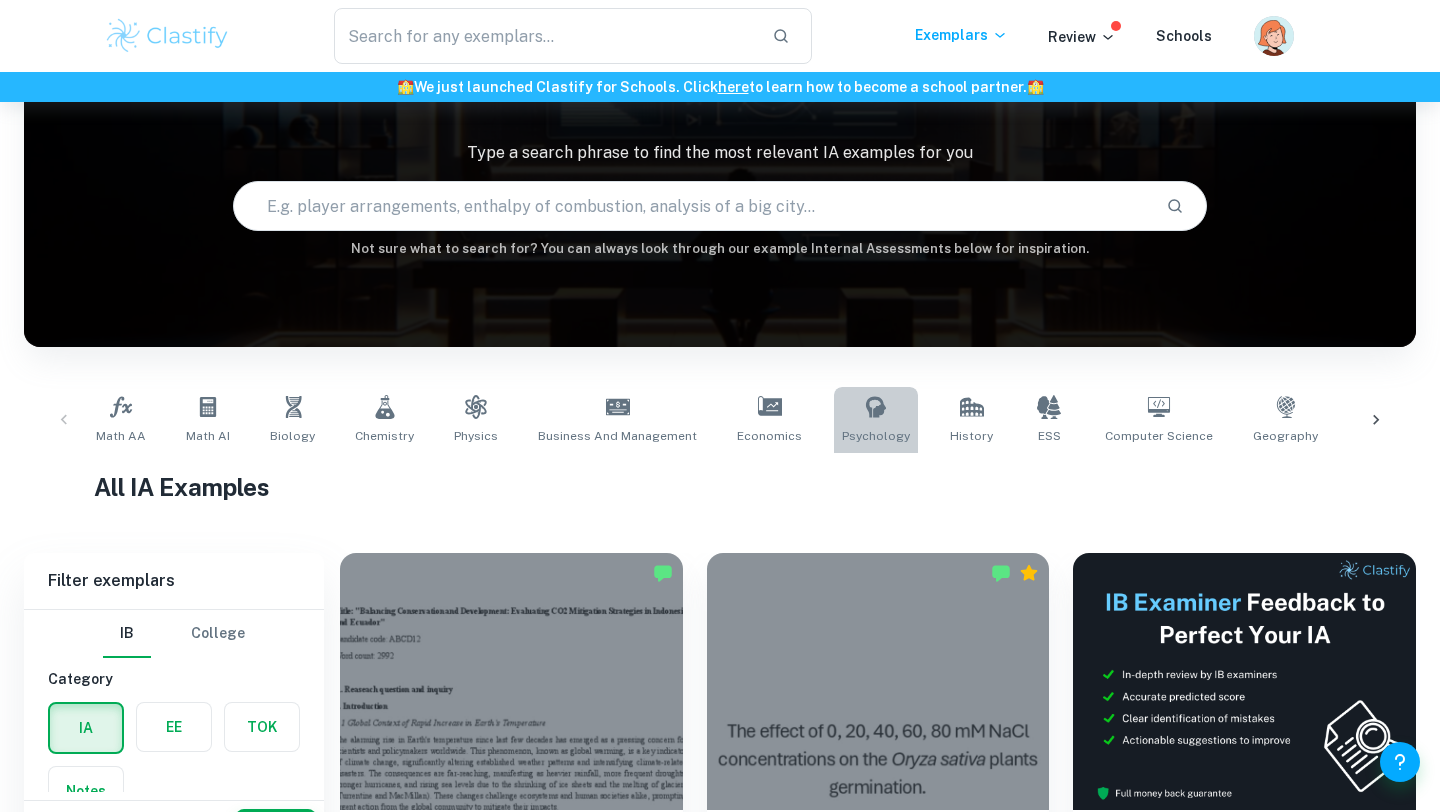 click on "Psychology" at bounding box center [876, 420] 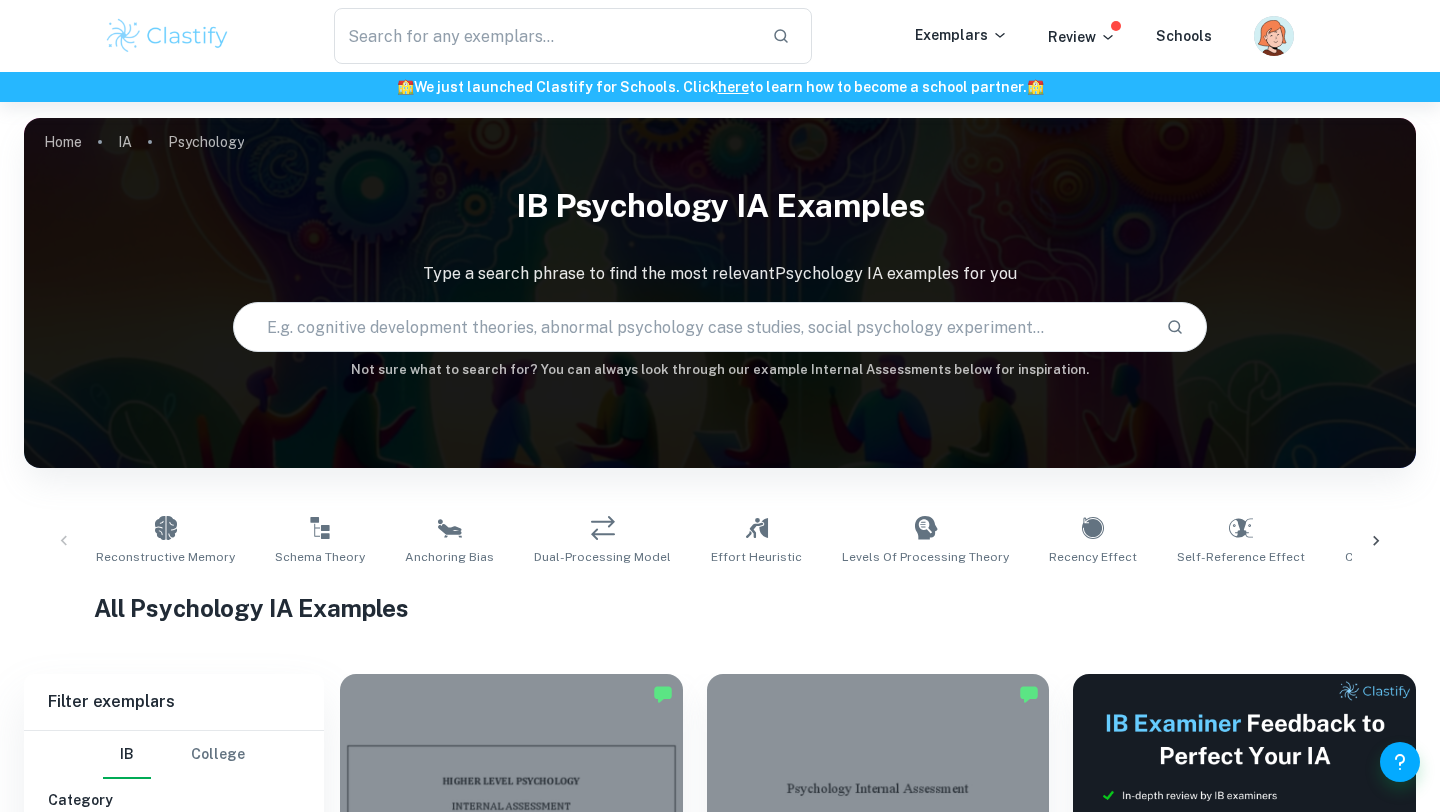 scroll, scrollTop: 412, scrollLeft: 0, axis: vertical 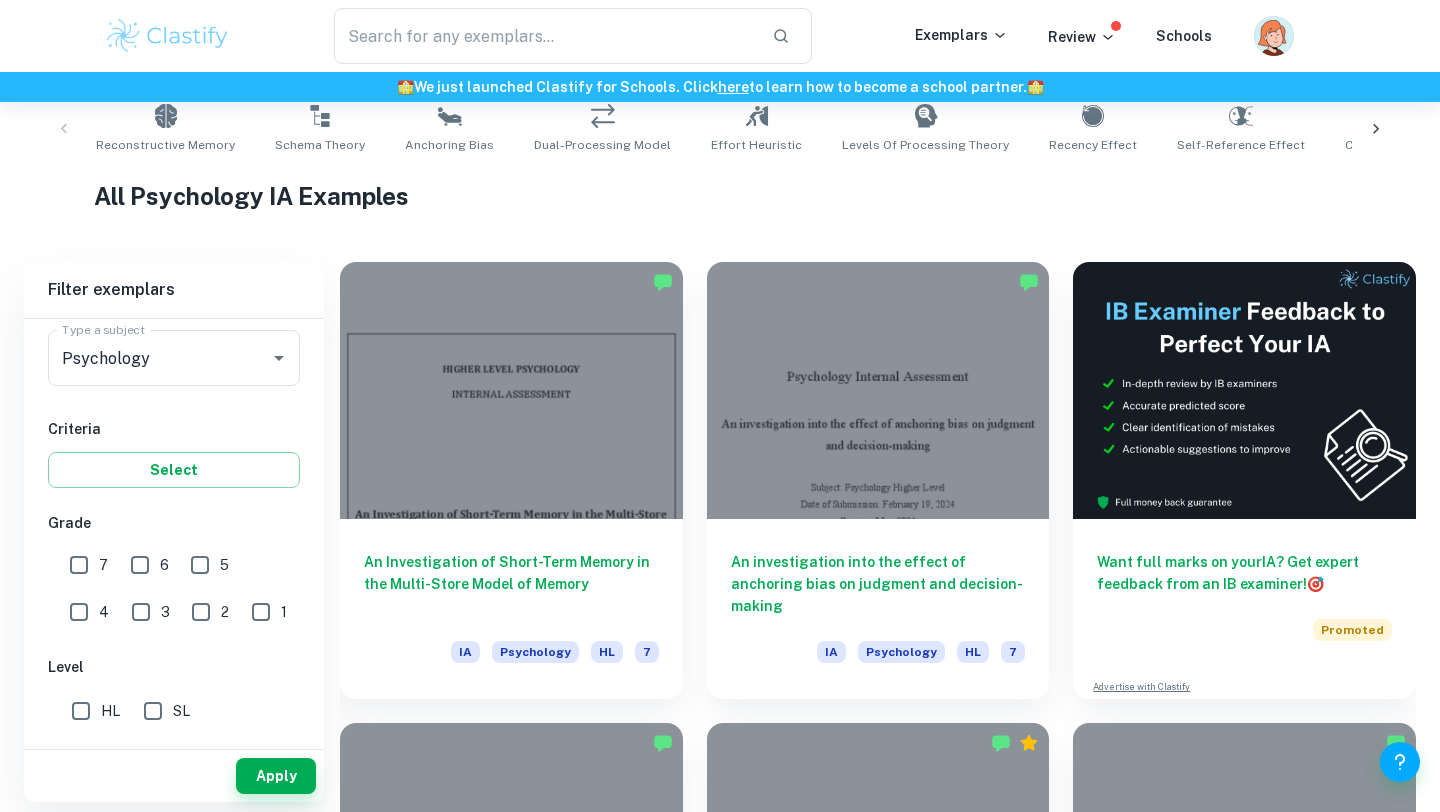click on "7" at bounding box center [79, 565] 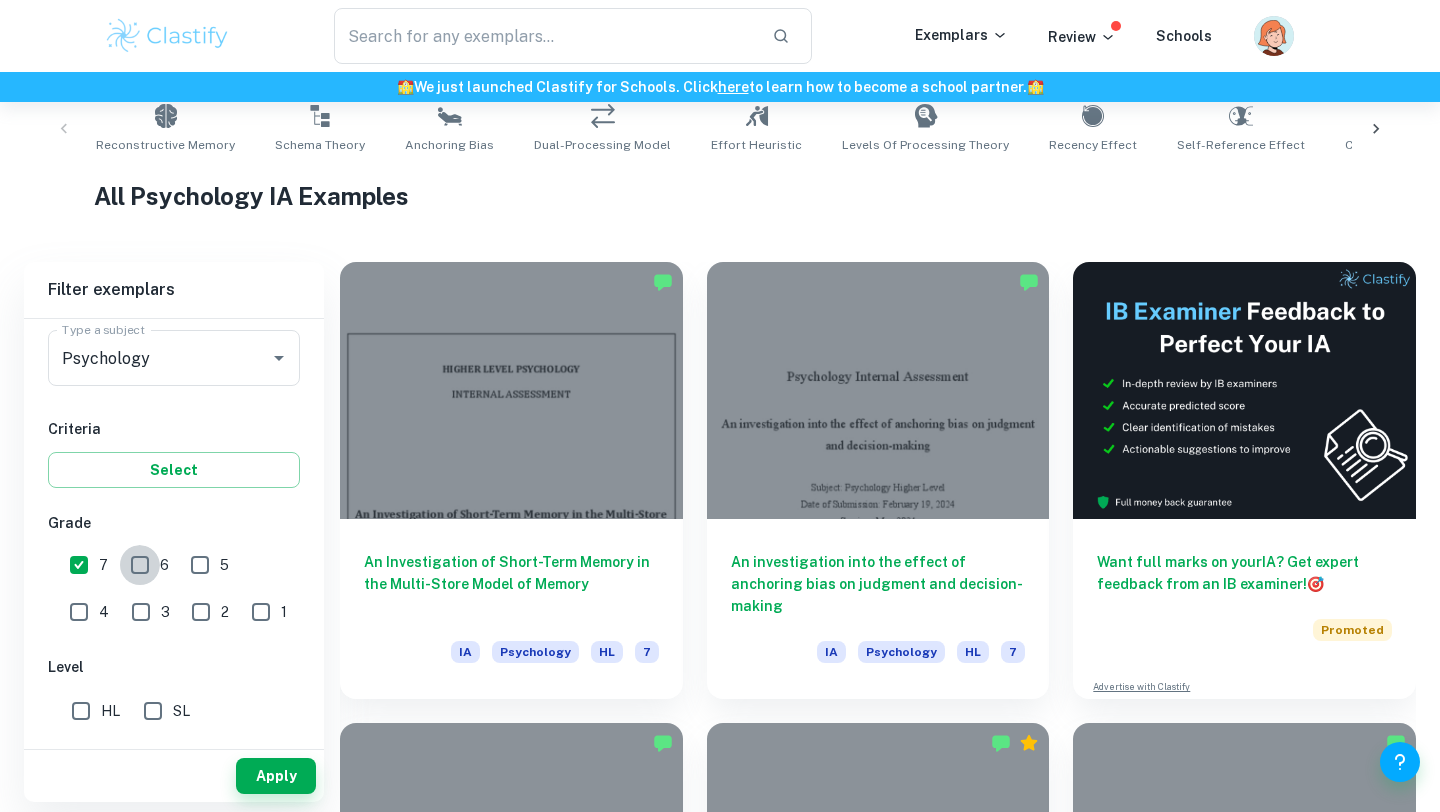 click on "6" at bounding box center [140, 565] 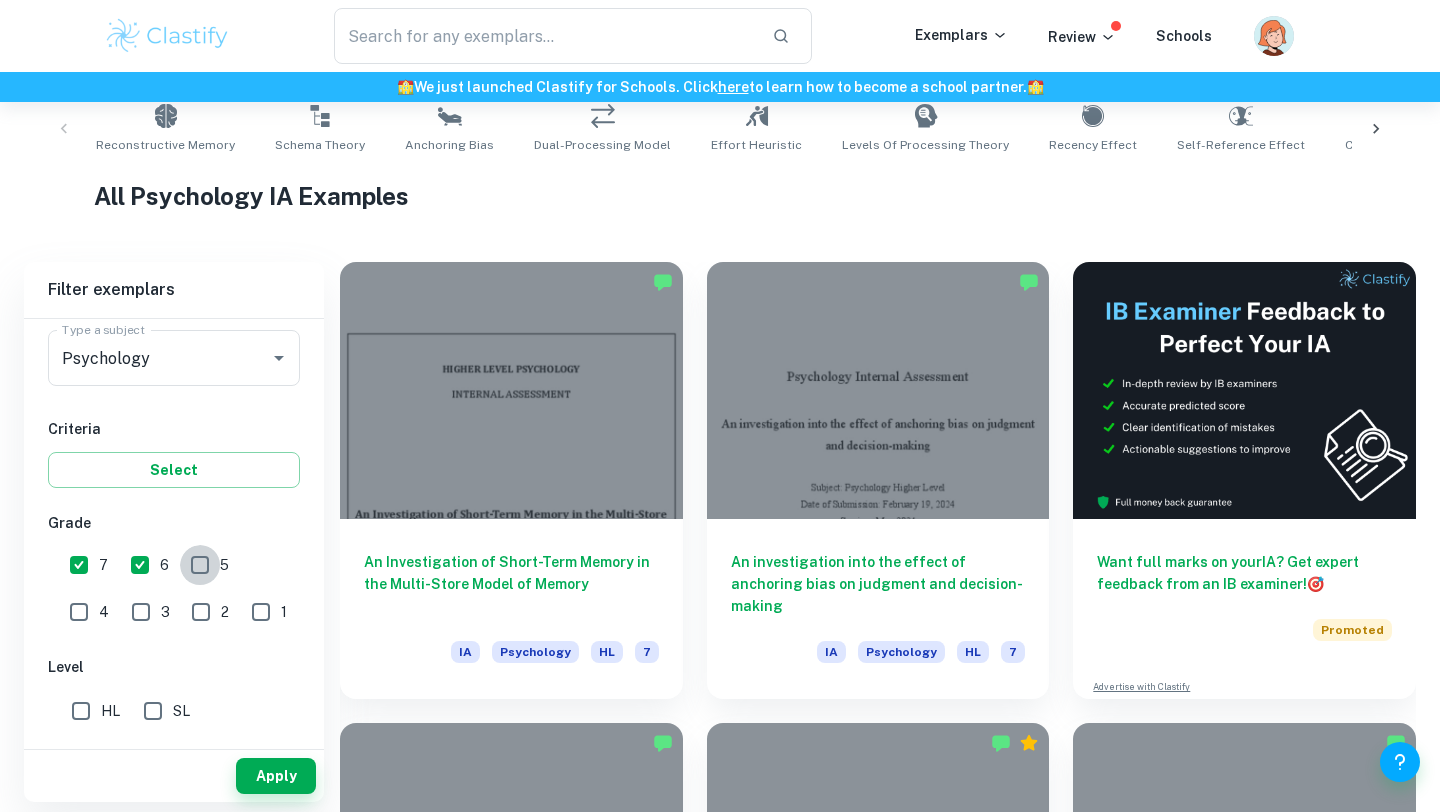 click on "5" at bounding box center (200, 565) 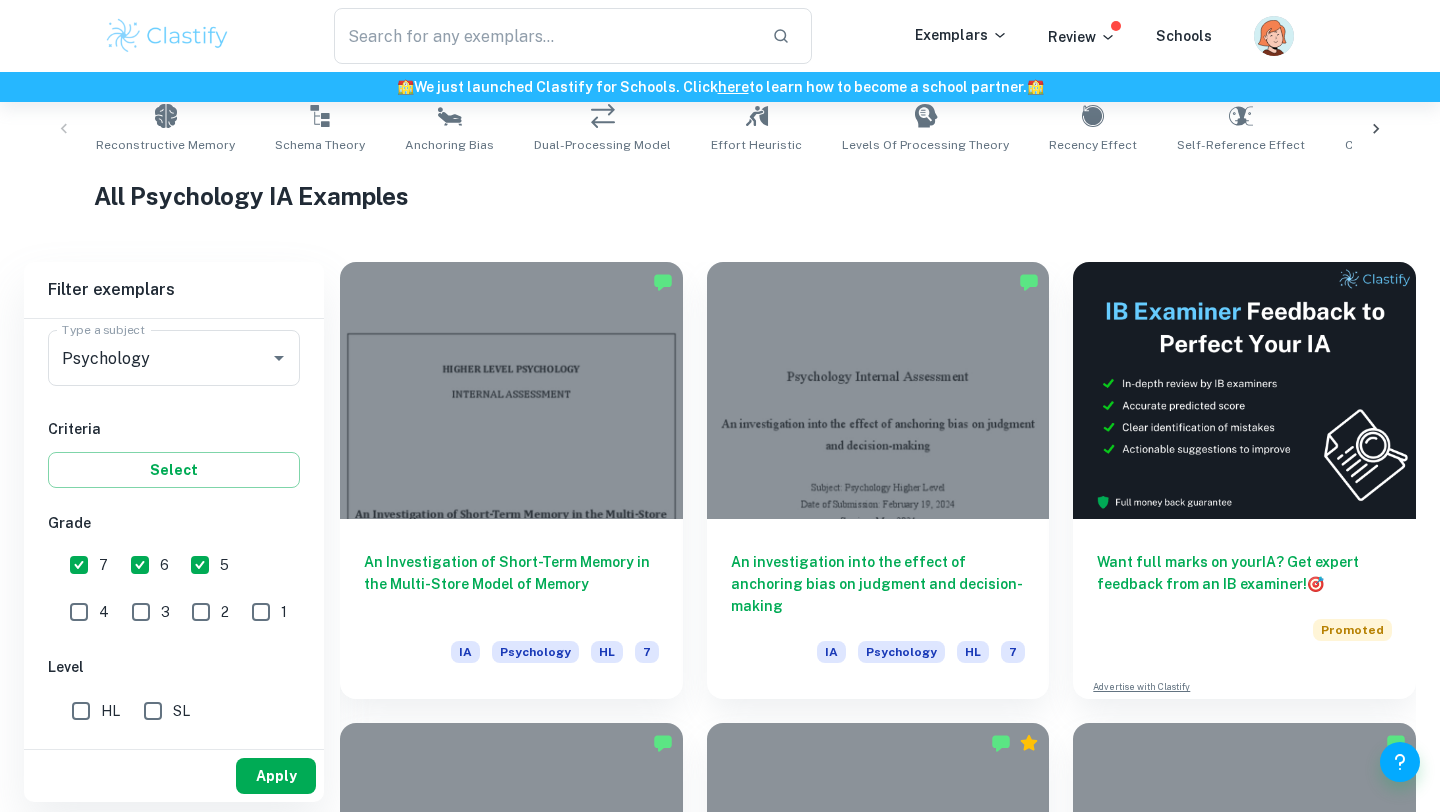 click on "Apply" at bounding box center (276, 776) 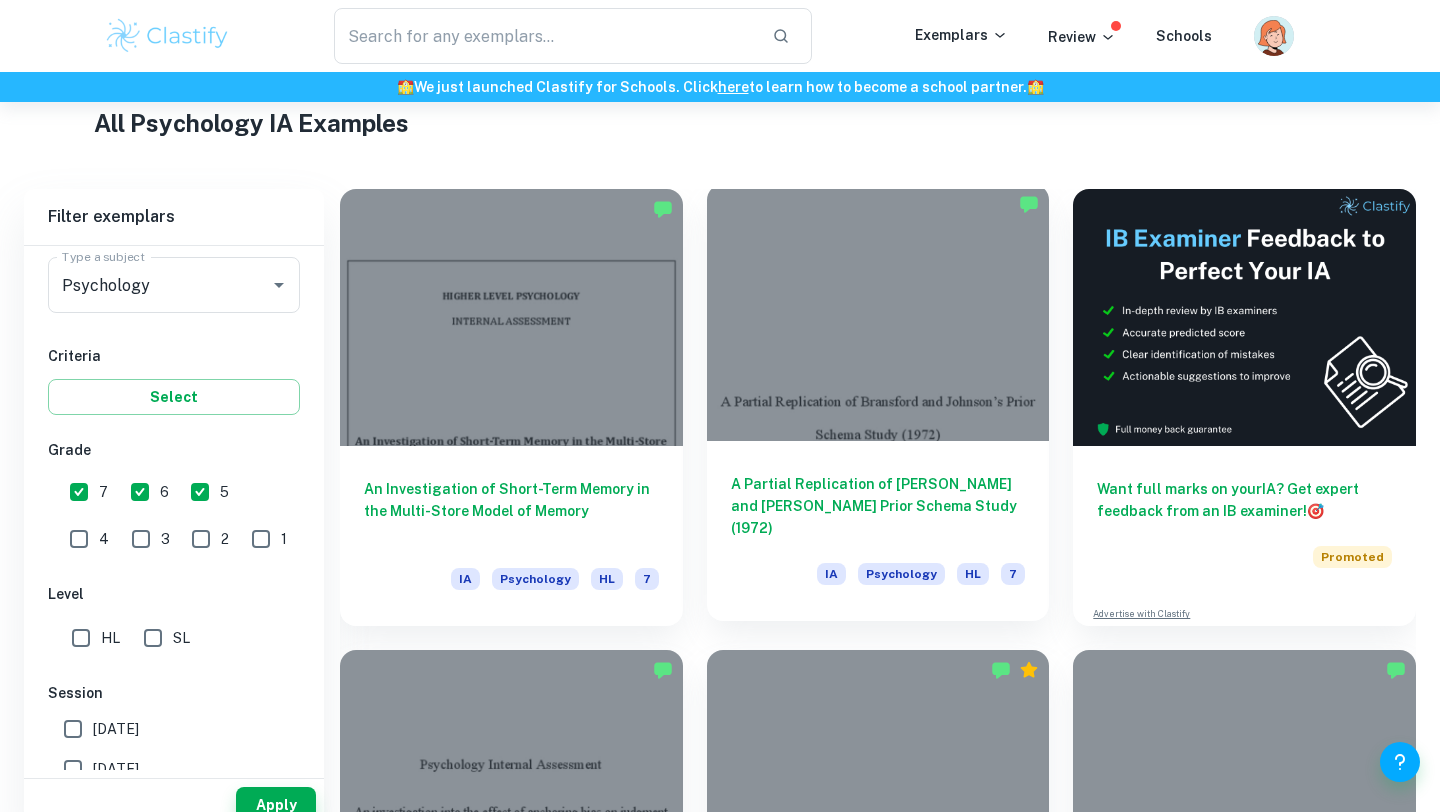 scroll, scrollTop: 514, scrollLeft: 0, axis: vertical 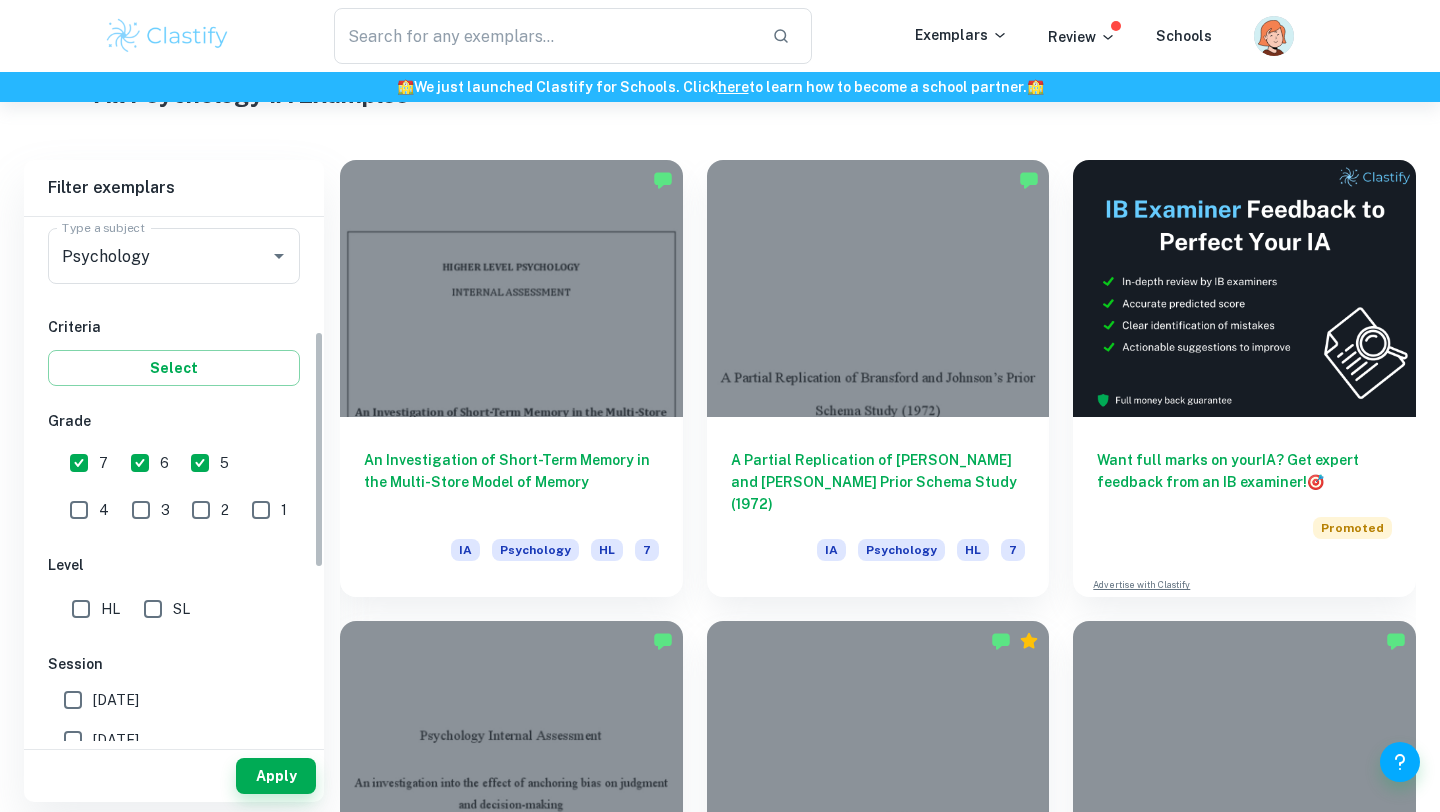 click on "HL" at bounding box center [81, 609] 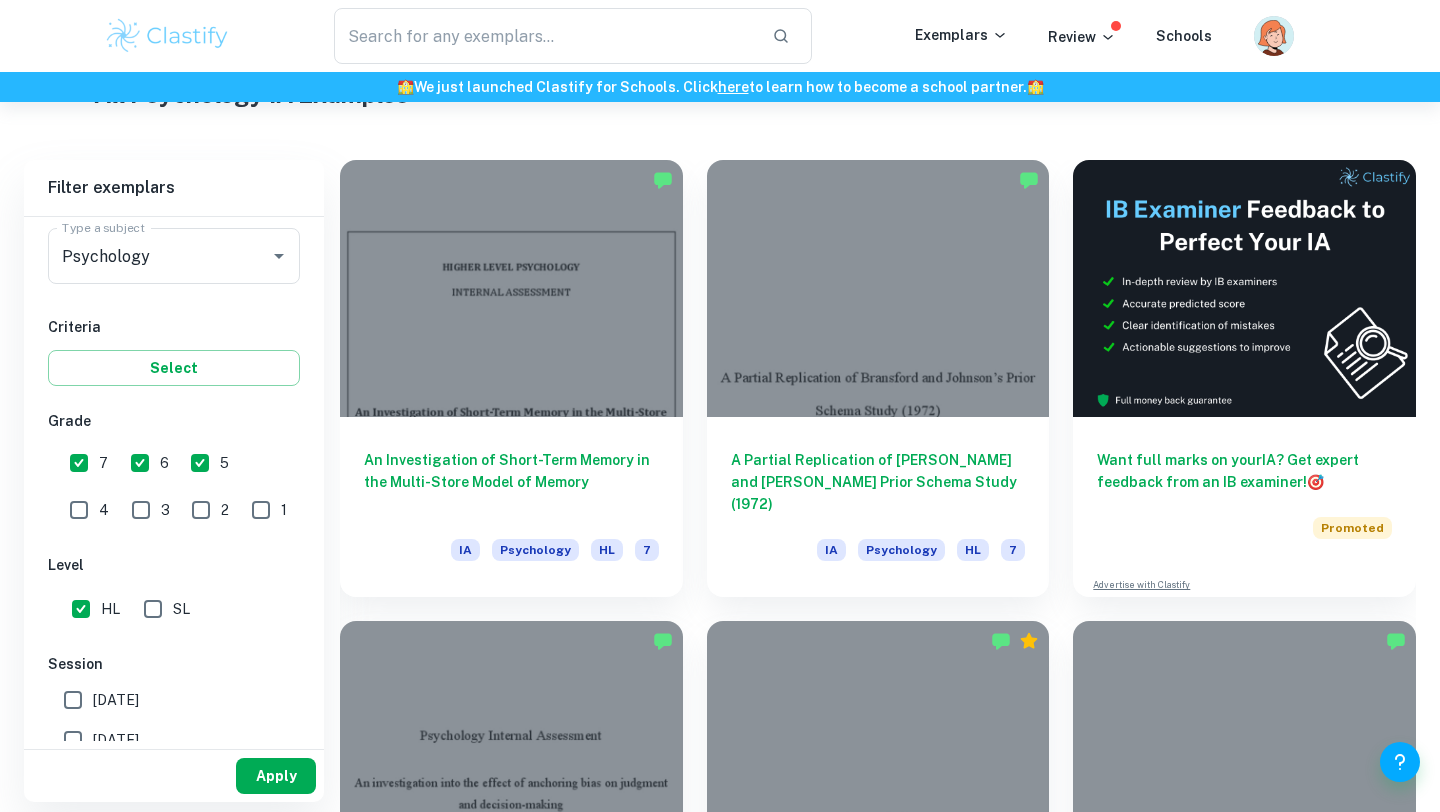 click on "Apply" at bounding box center (276, 776) 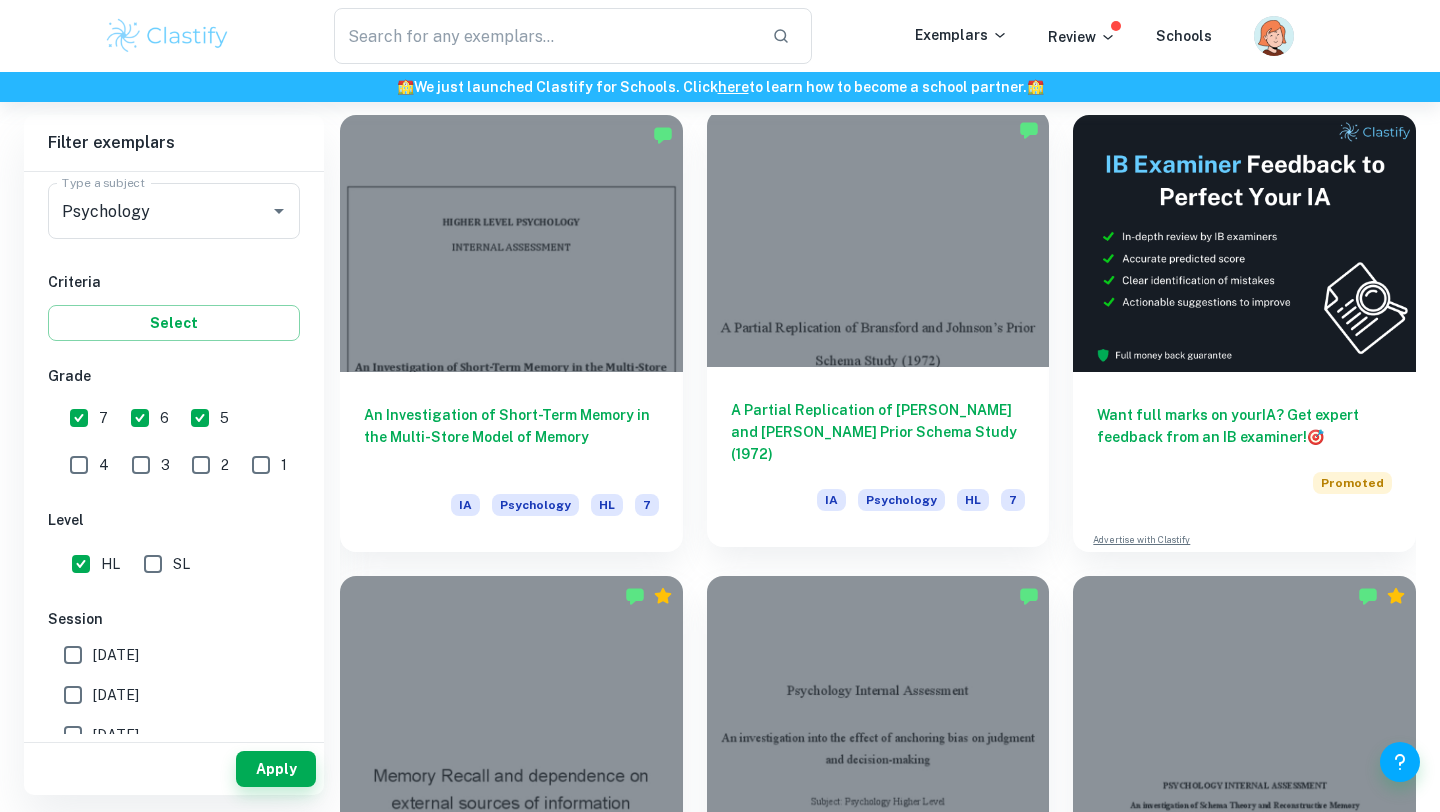 scroll, scrollTop: 552, scrollLeft: 0, axis: vertical 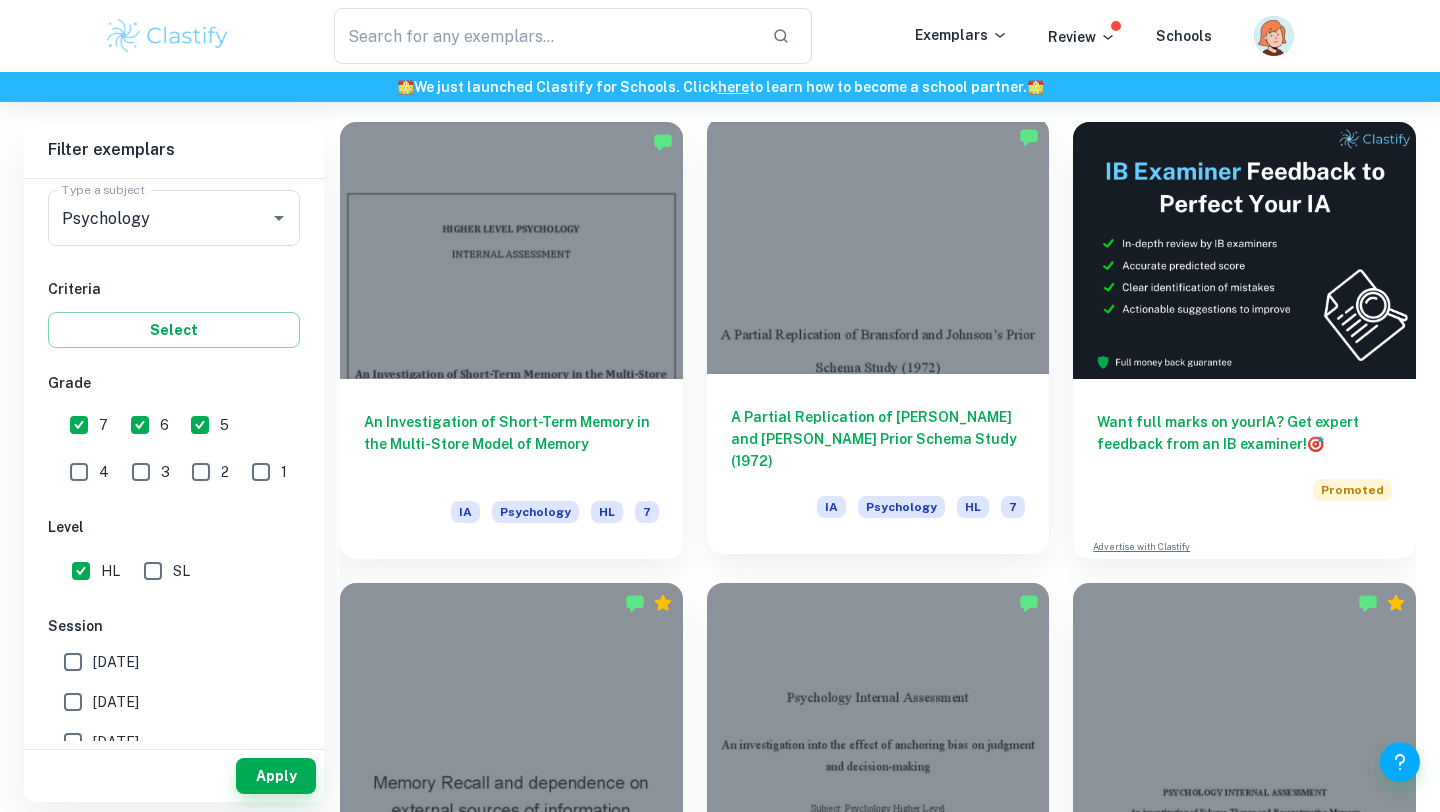 click on "A Partial Replication of [PERSON_NAME] and [PERSON_NAME] Prior Schema Study (1972)" at bounding box center (878, 439) 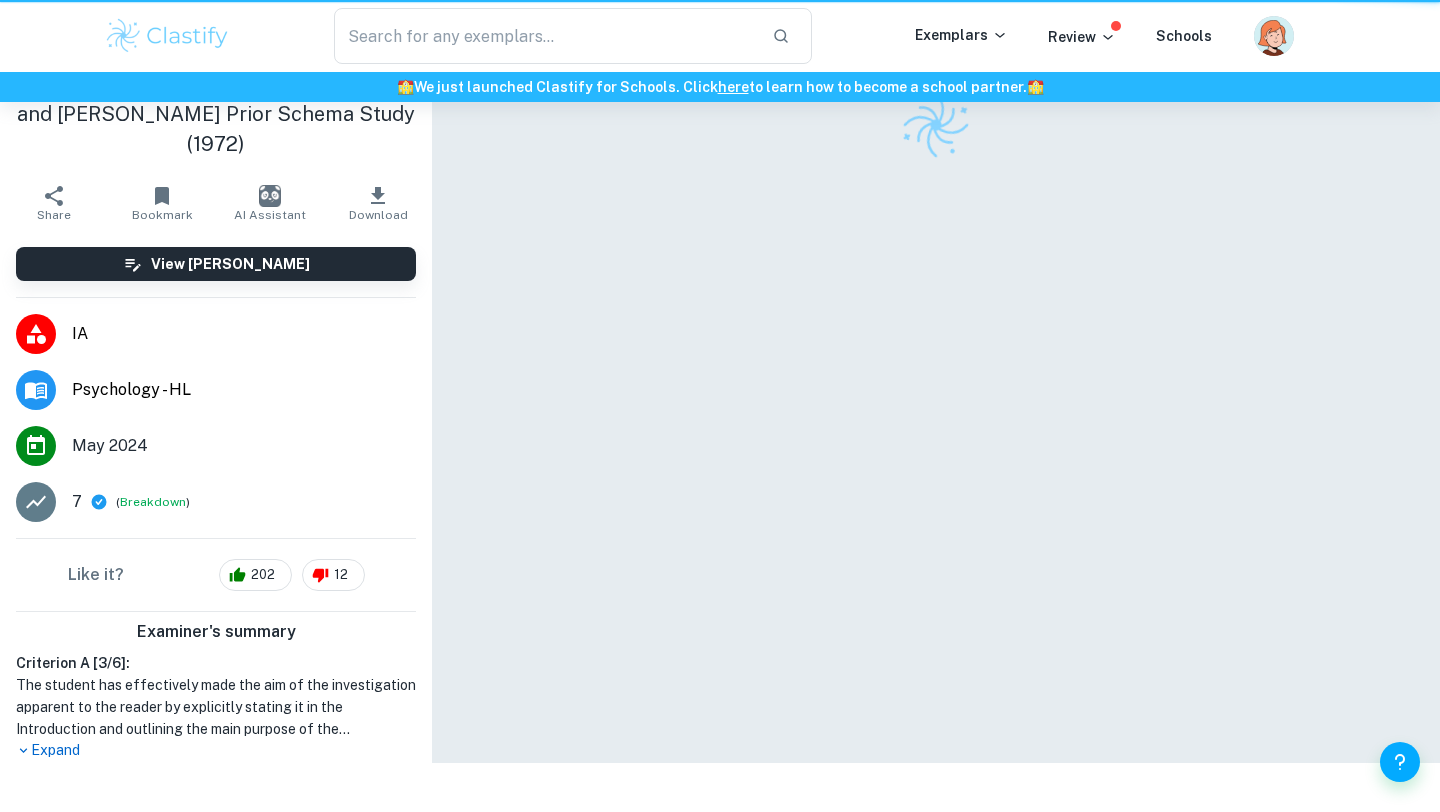 scroll, scrollTop: 0, scrollLeft: 0, axis: both 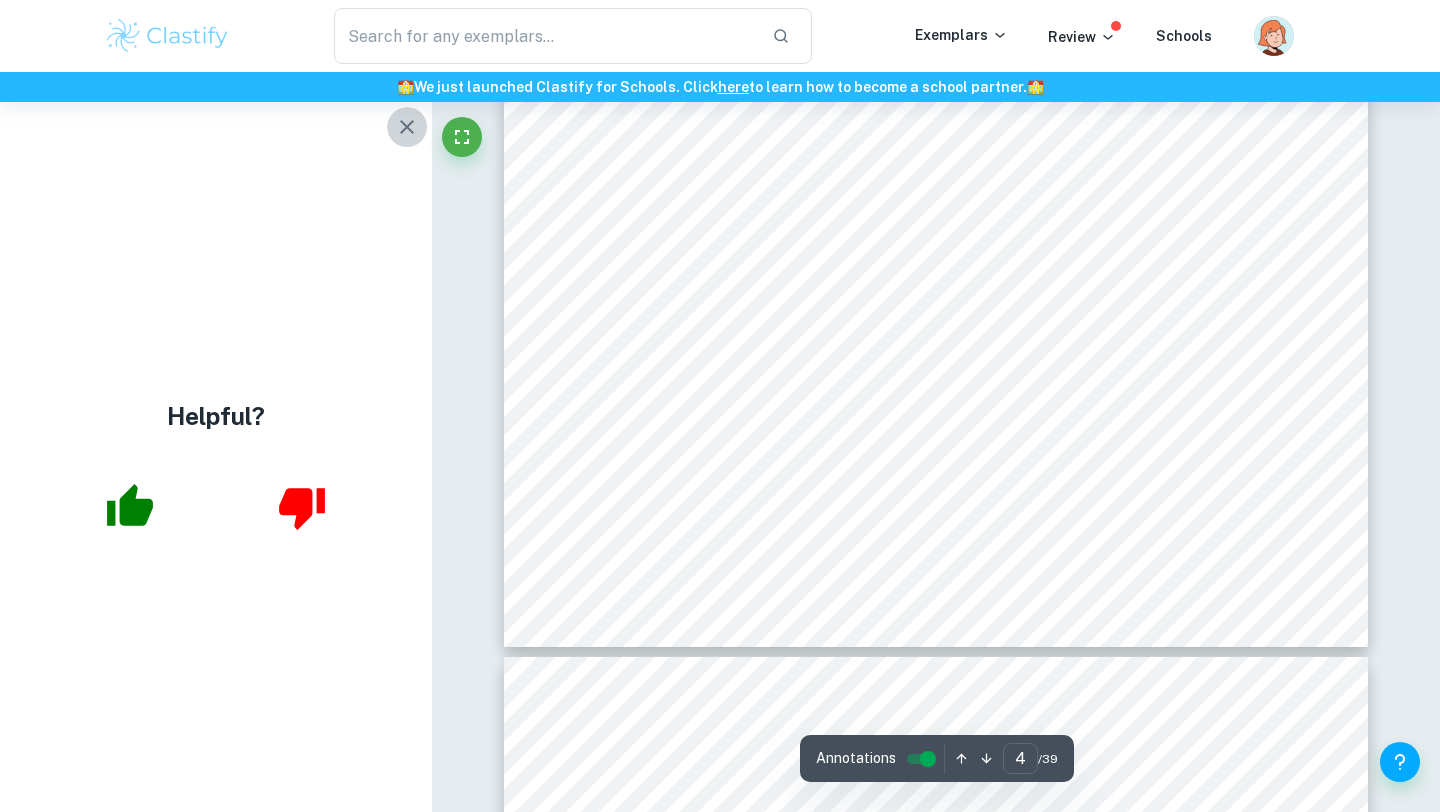 click 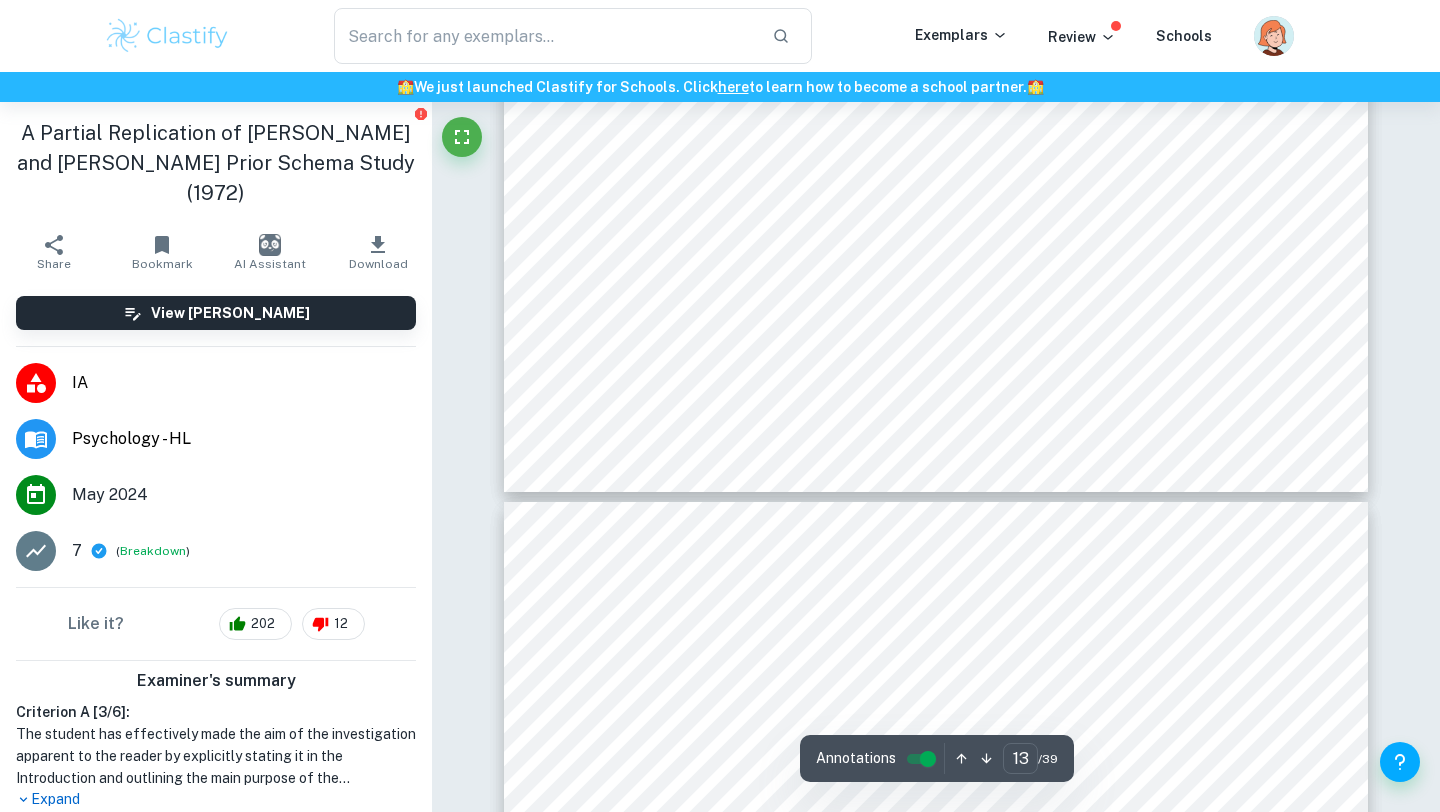 scroll, scrollTop: 15845, scrollLeft: 0, axis: vertical 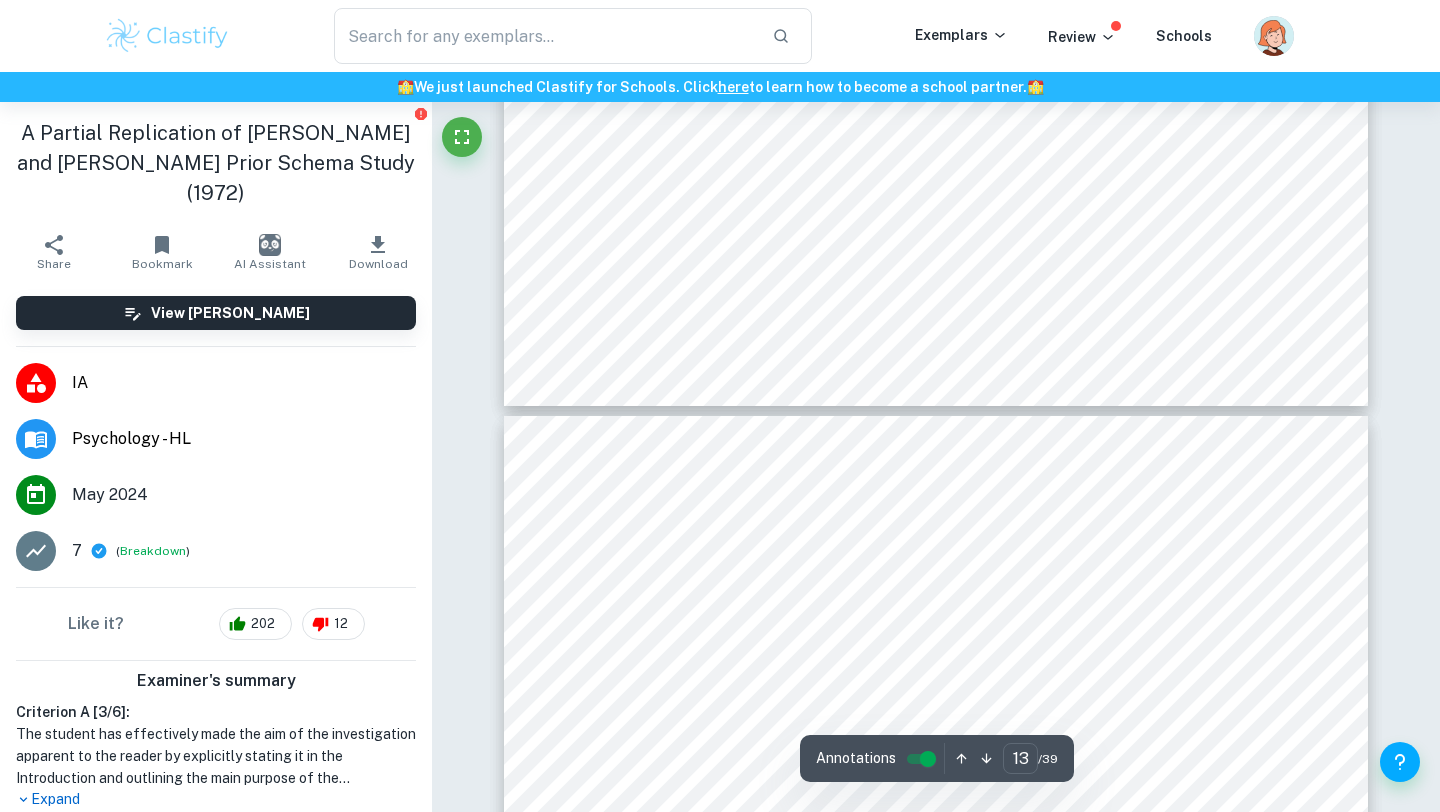 type on "14" 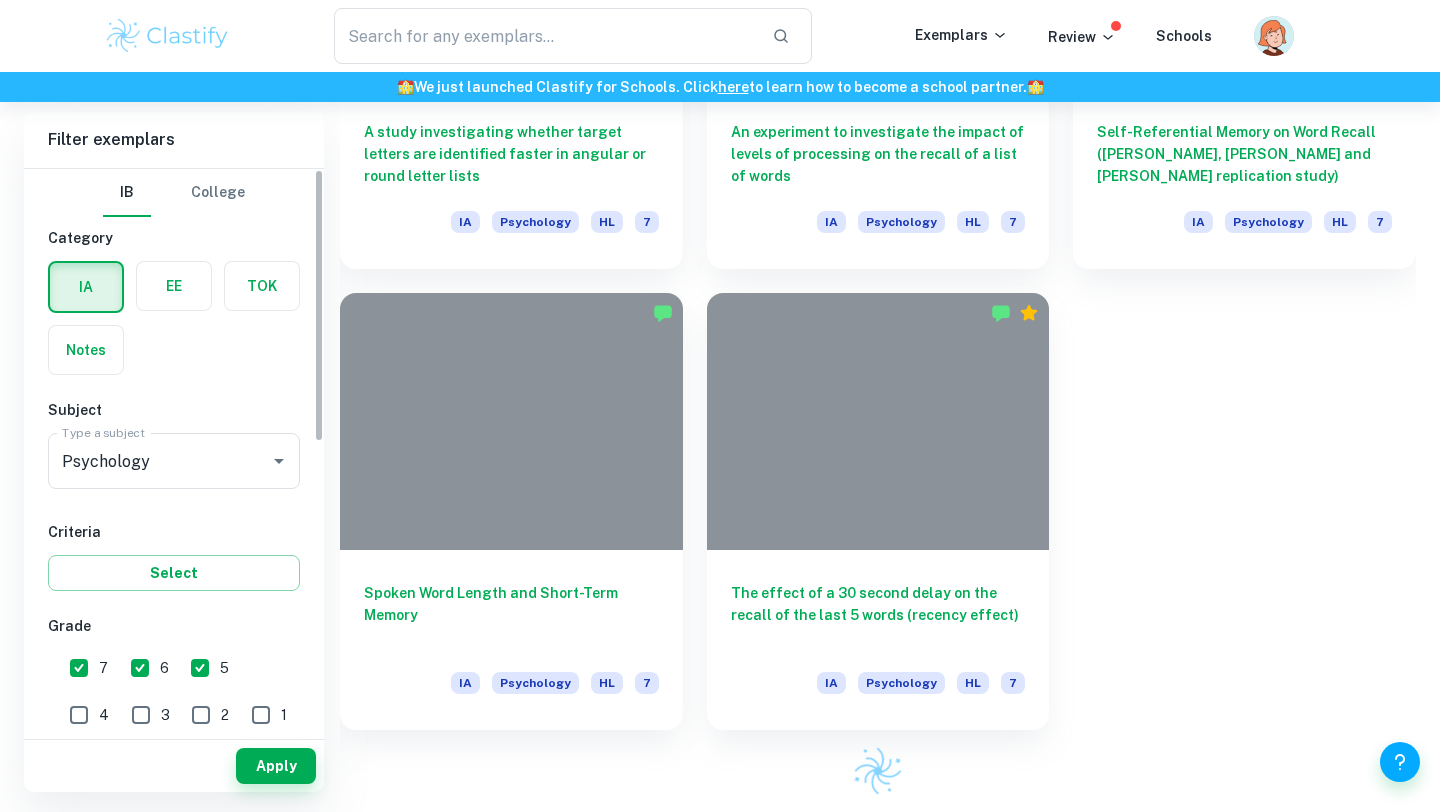 scroll, scrollTop: 552, scrollLeft: 0, axis: vertical 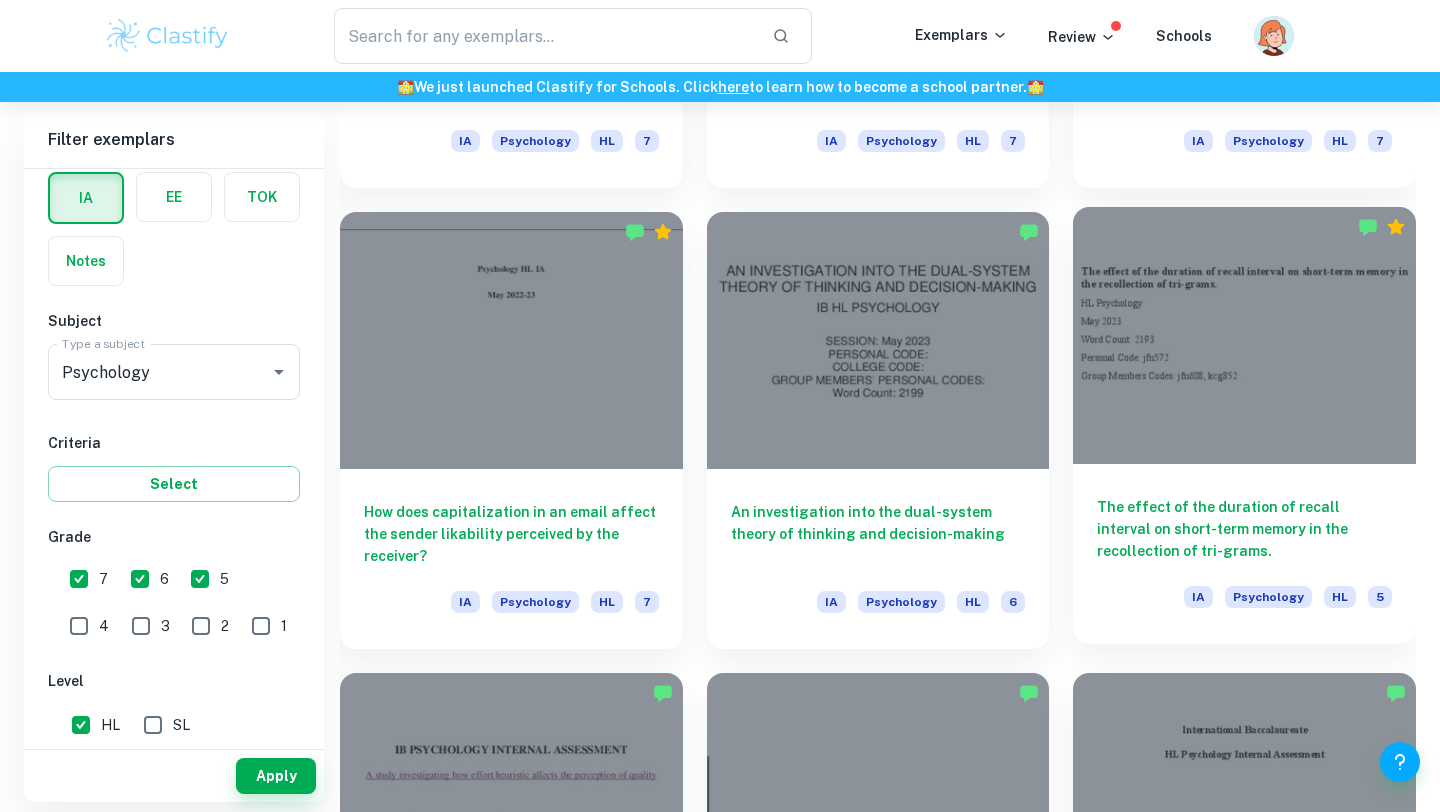 click at bounding box center (1244, 335) 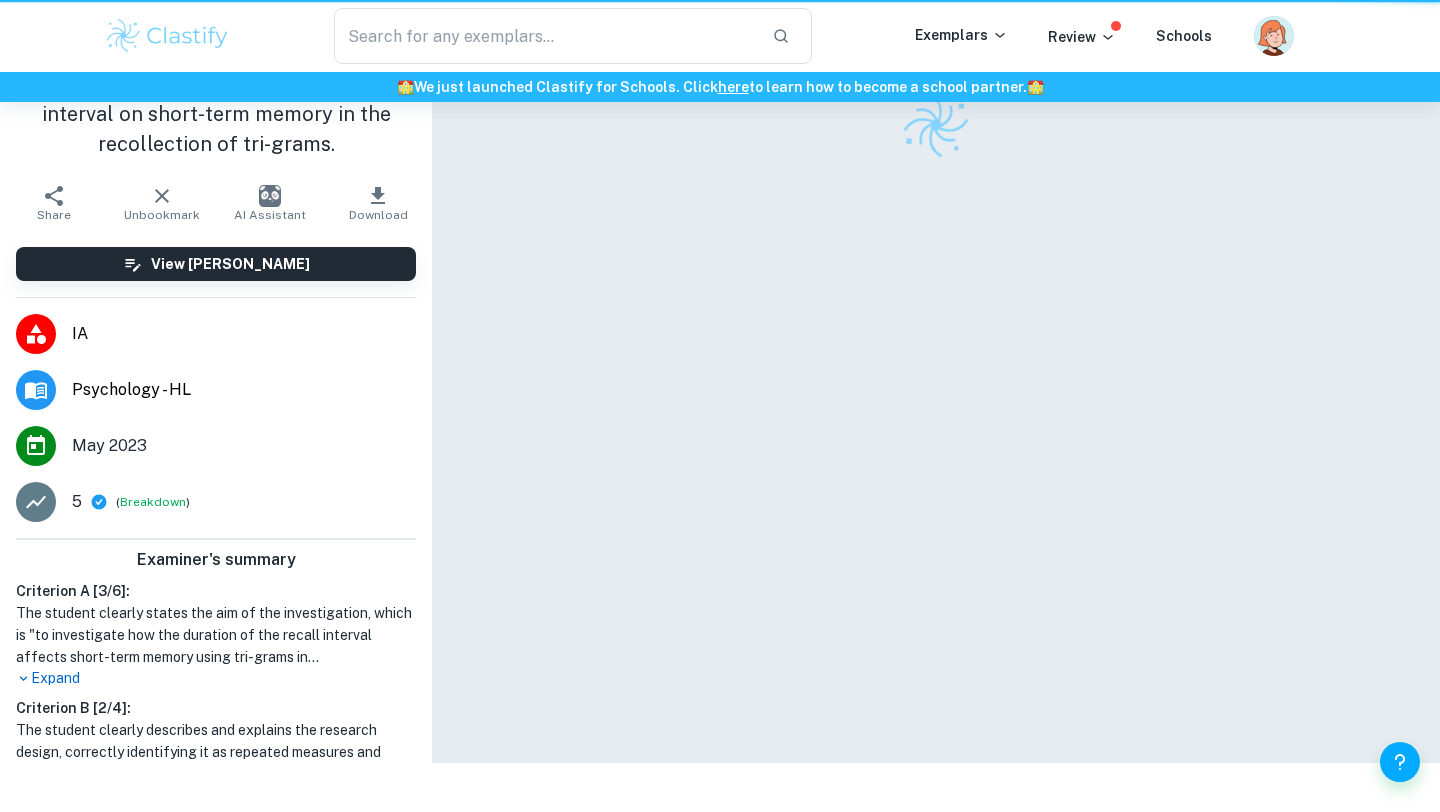 scroll, scrollTop: 0, scrollLeft: 0, axis: both 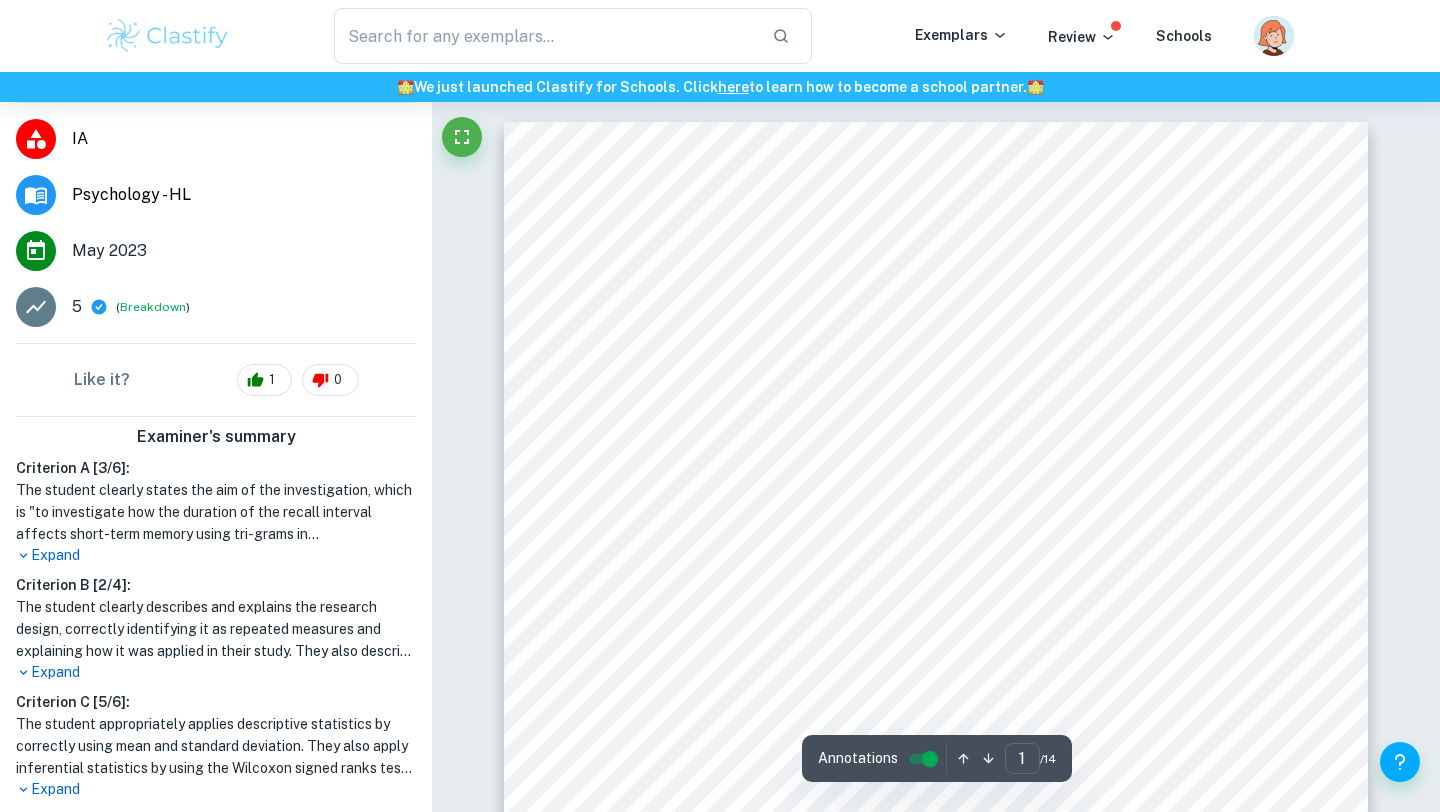 click on "Expand" at bounding box center (216, 555) 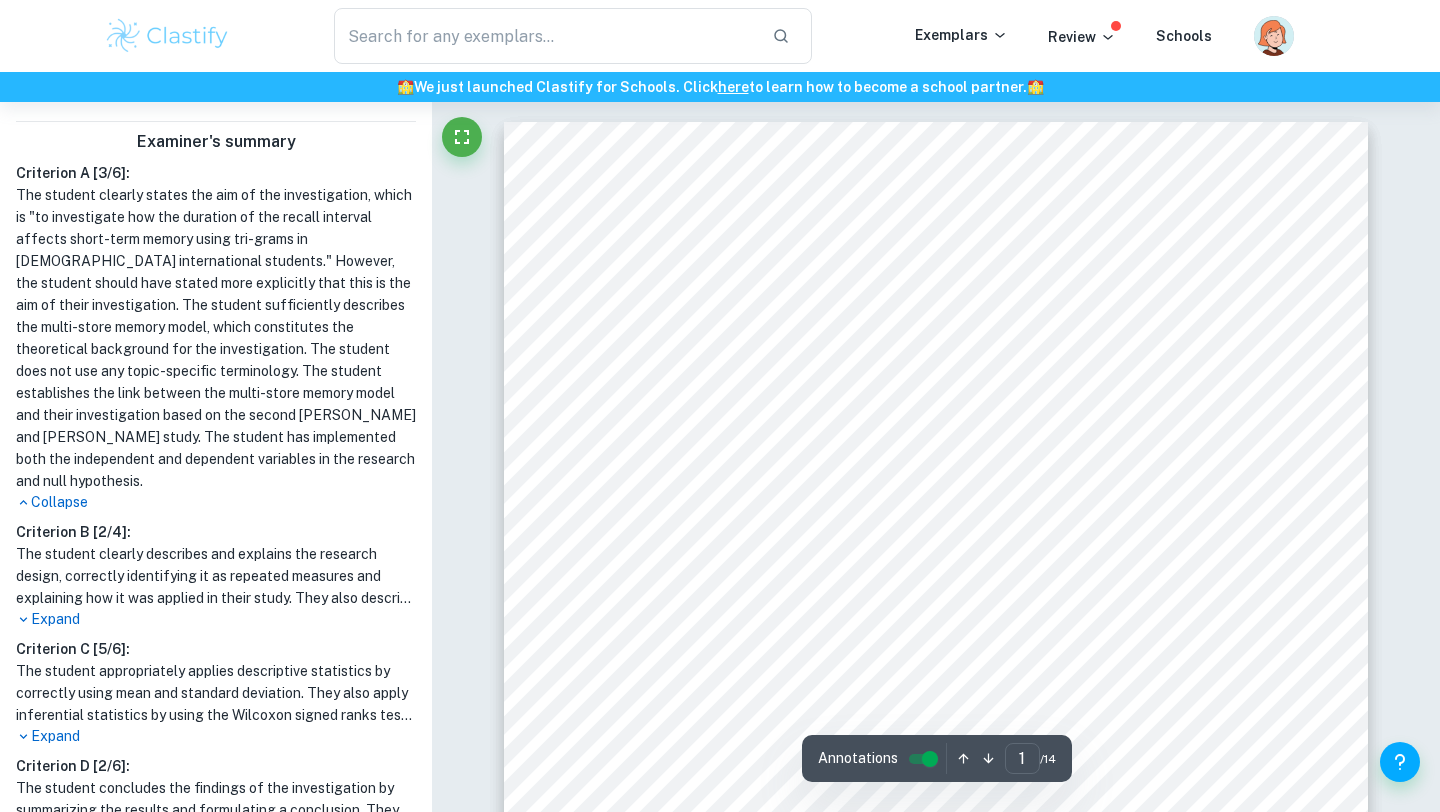 scroll, scrollTop: 595, scrollLeft: 0, axis: vertical 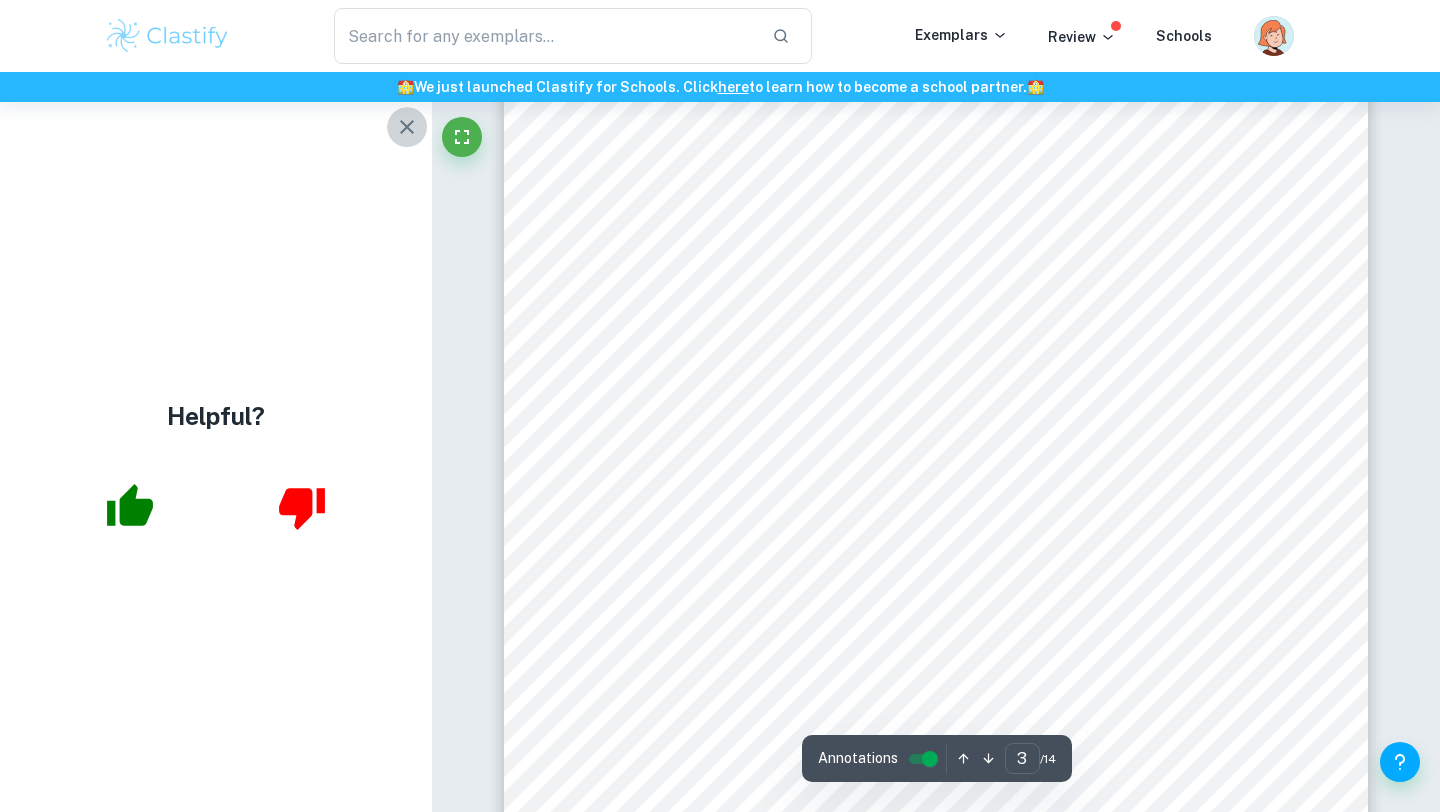 click 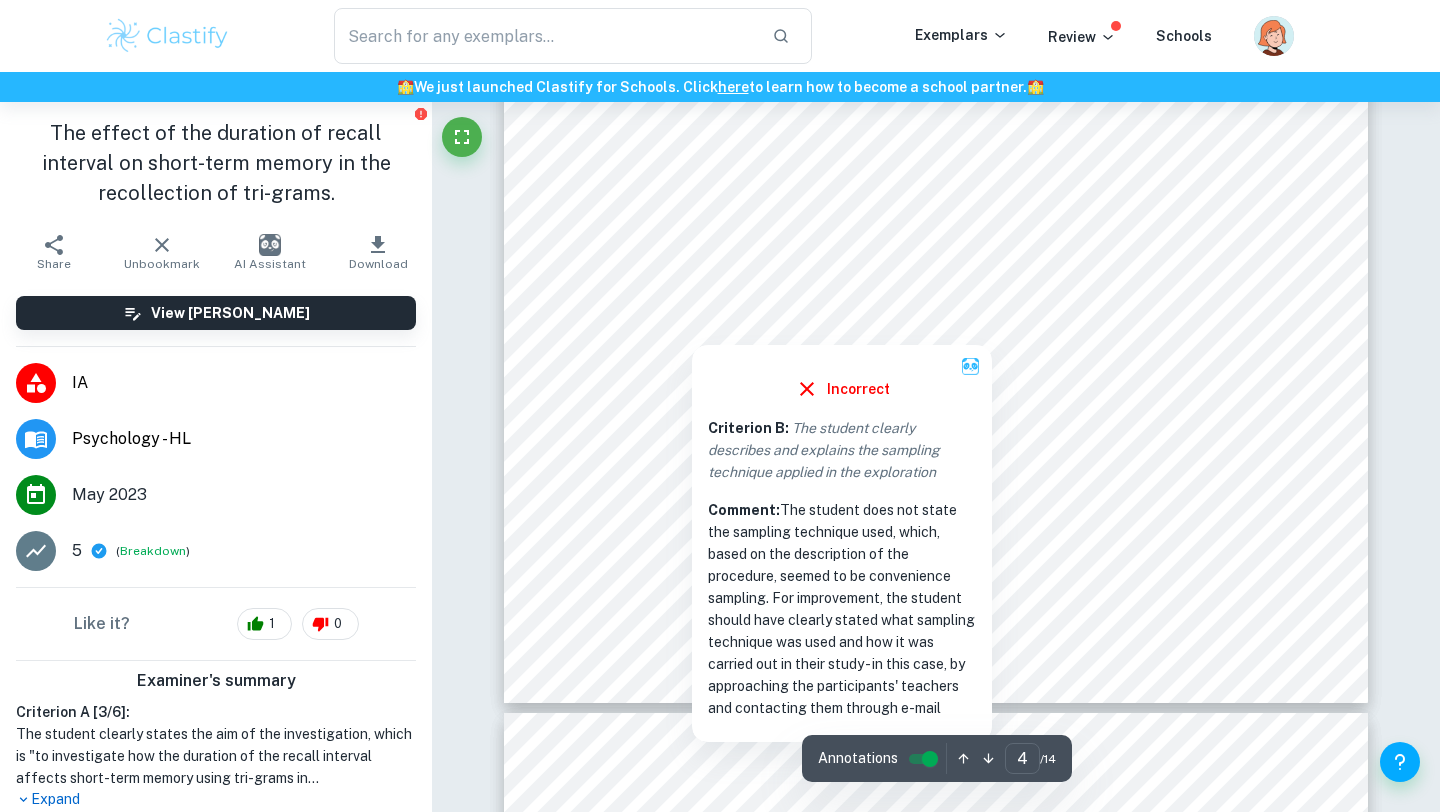 scroll, scrollTop: 4066, scrollLeft: 0, axis: vertical 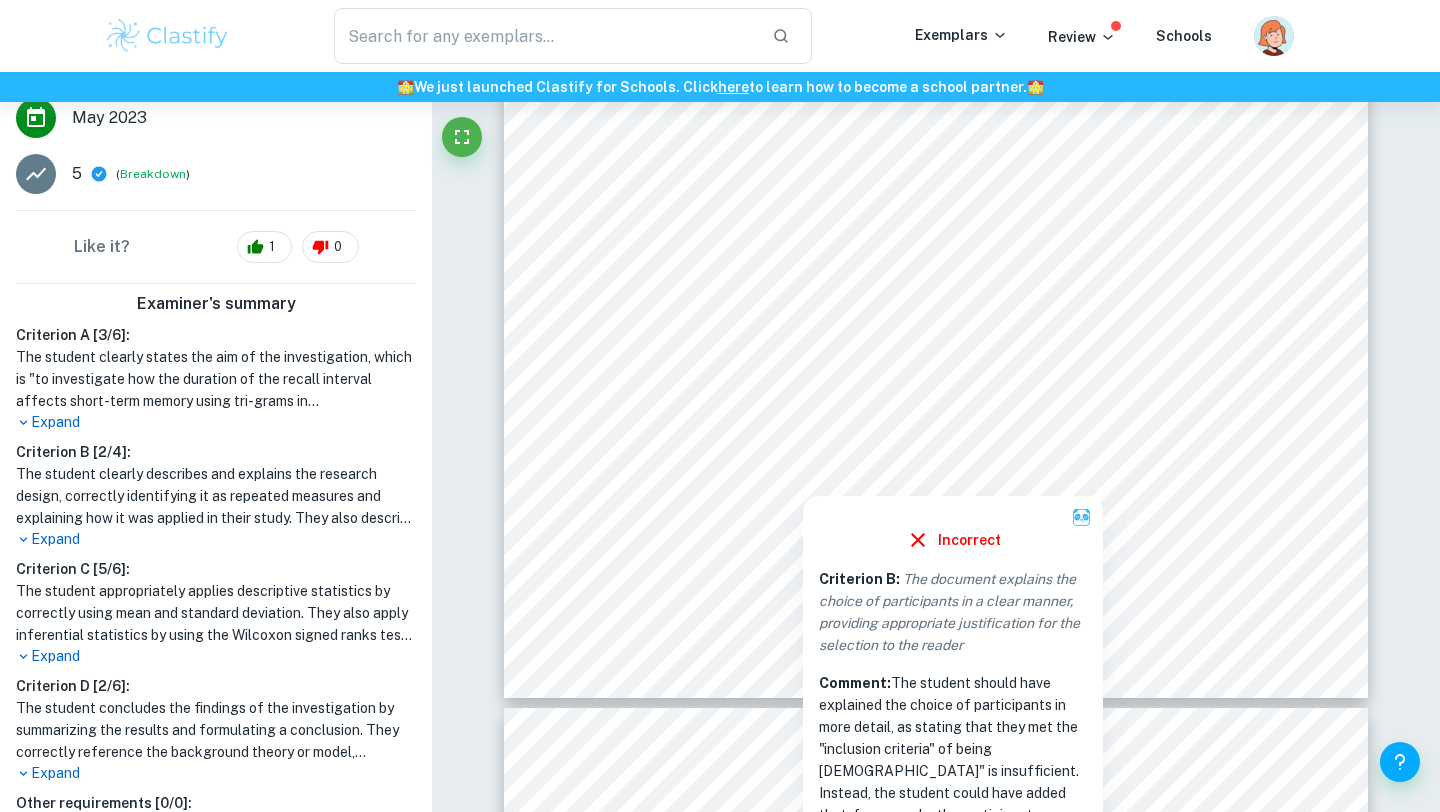 click on "Expand" at bounding box center [216, 539] 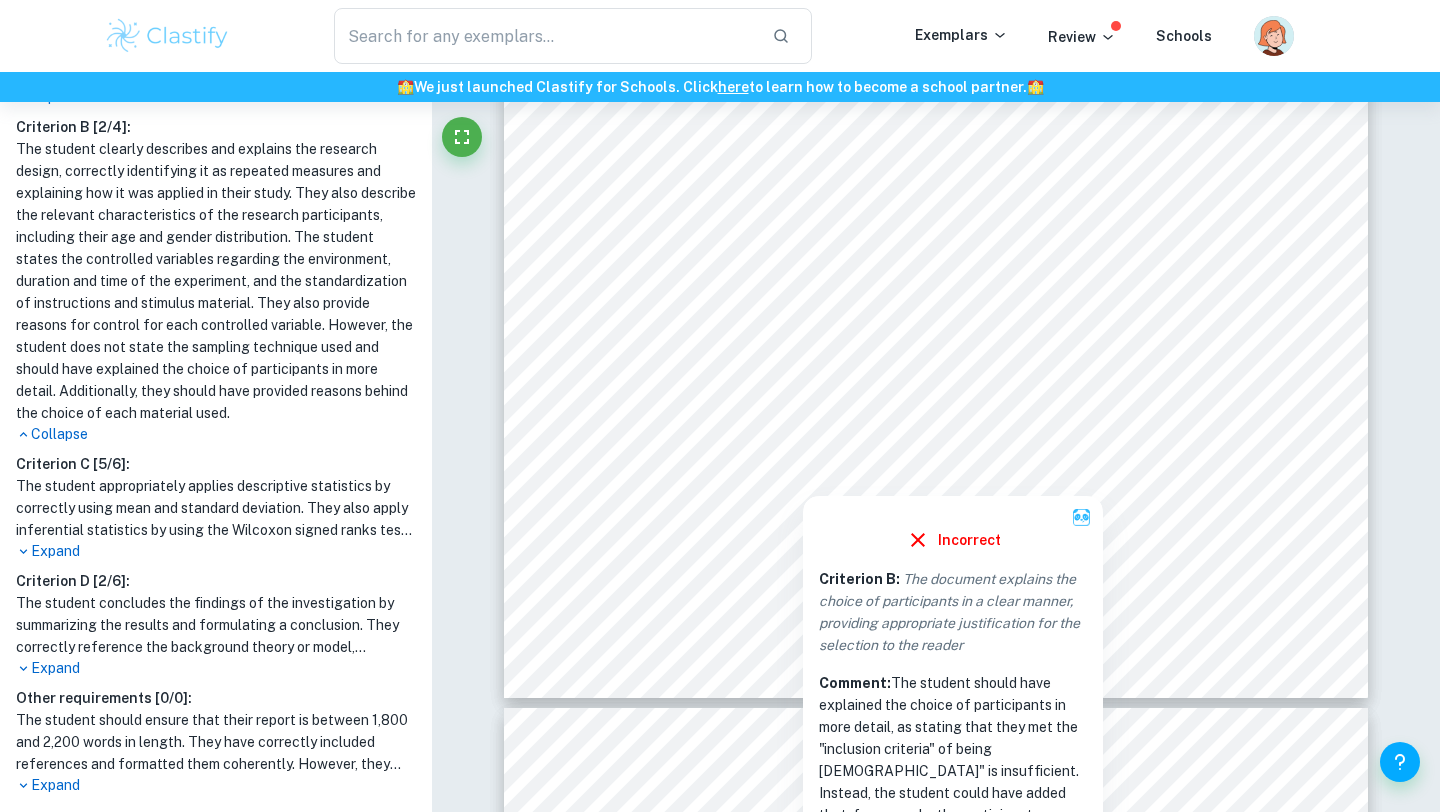 scroll, scrollTop: 707, scrollLeft: 0, axis: vertical 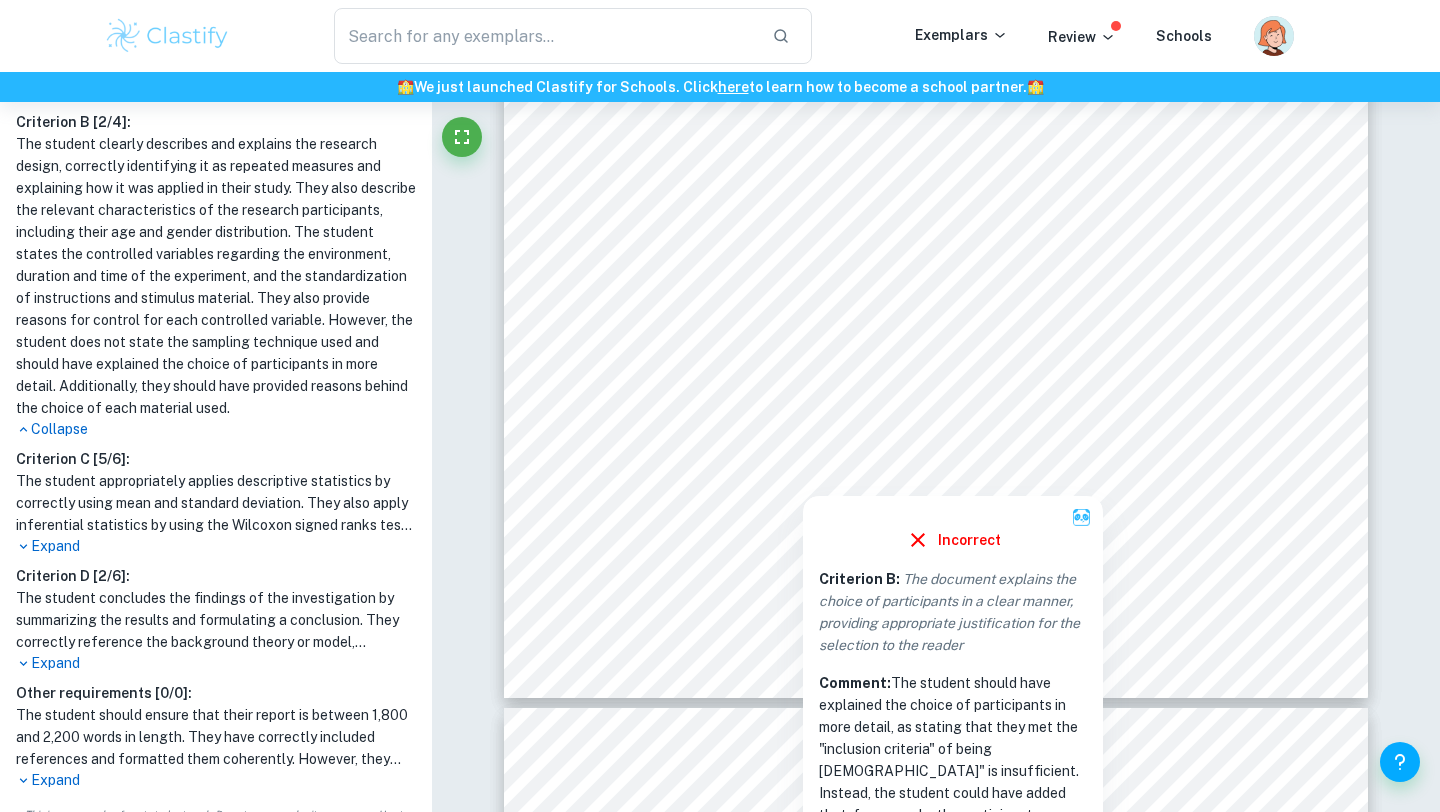 click on "Expand" at bounding box center (216, 663) 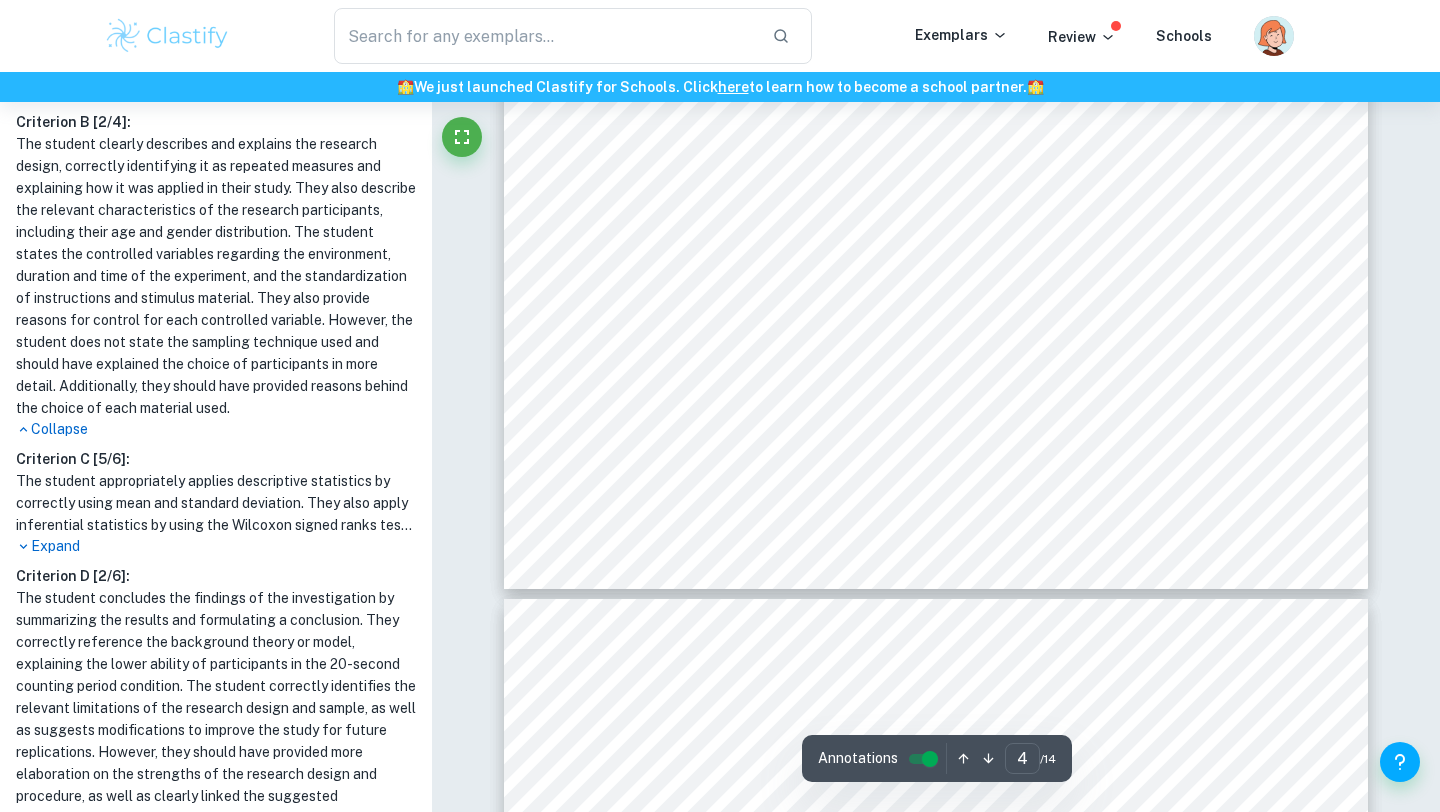 scroll, scrollTop: 4176, scrollLeft: 0, axis: vertical 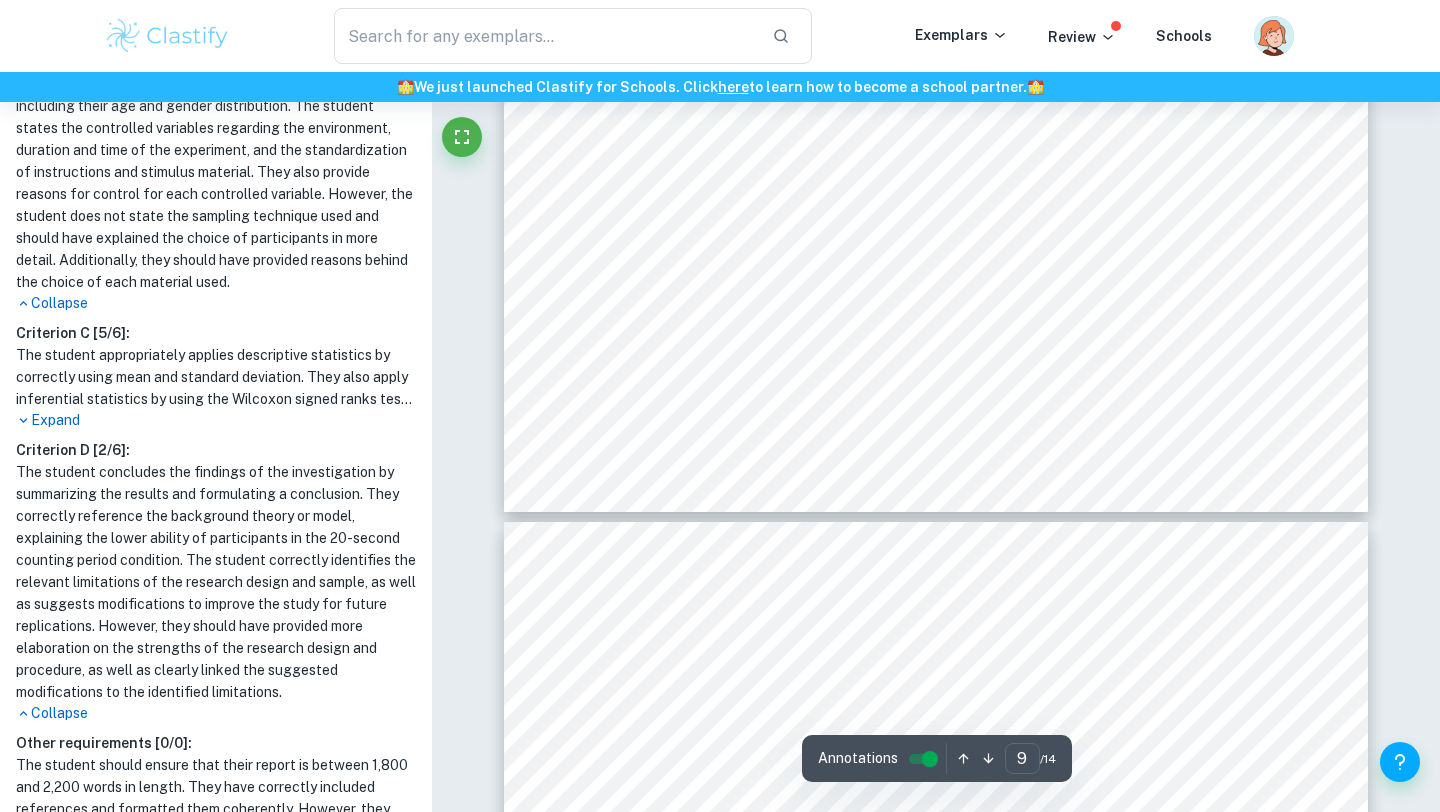 type on "10" 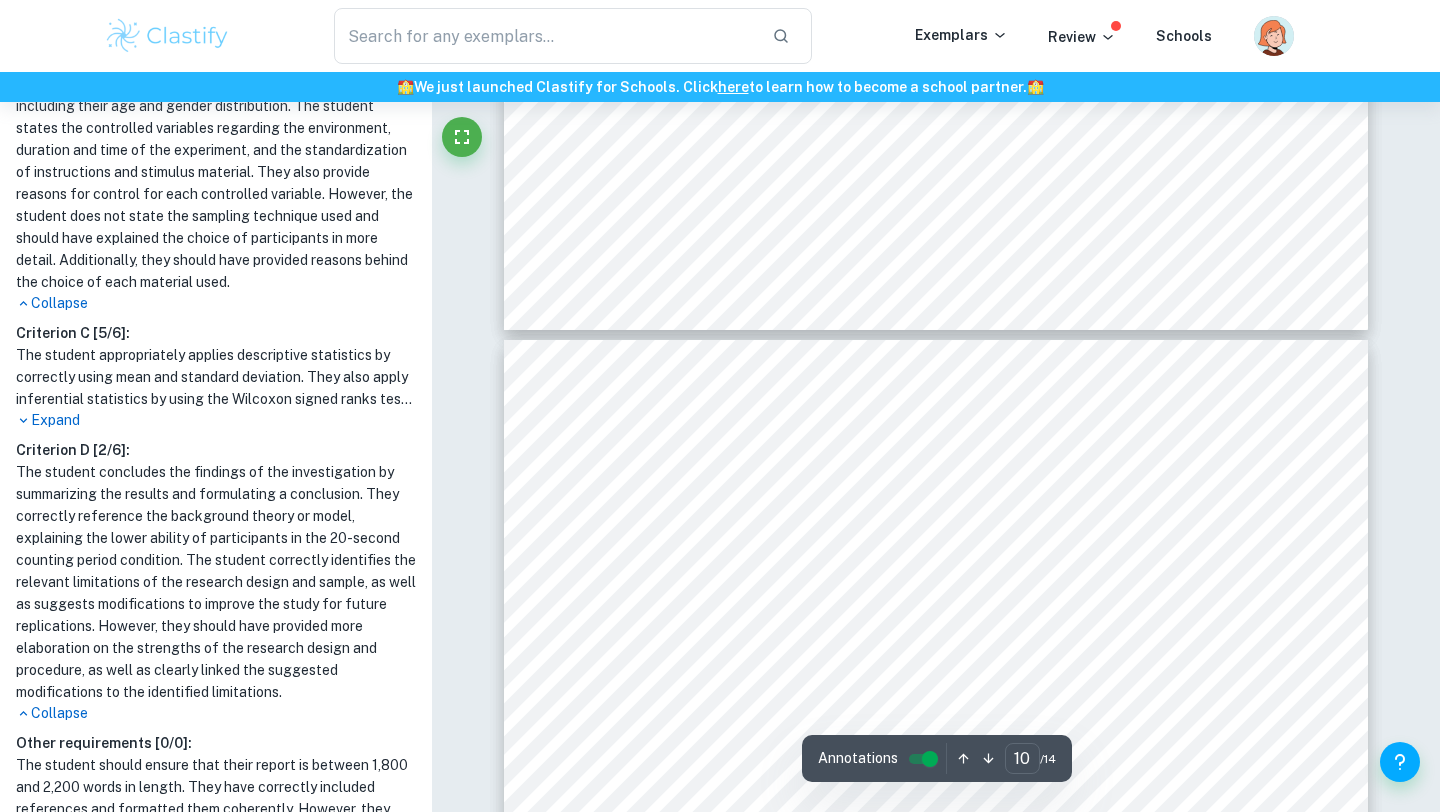 scroll, scrollTop: 10081, scrollLeft: 0, axis: vertical 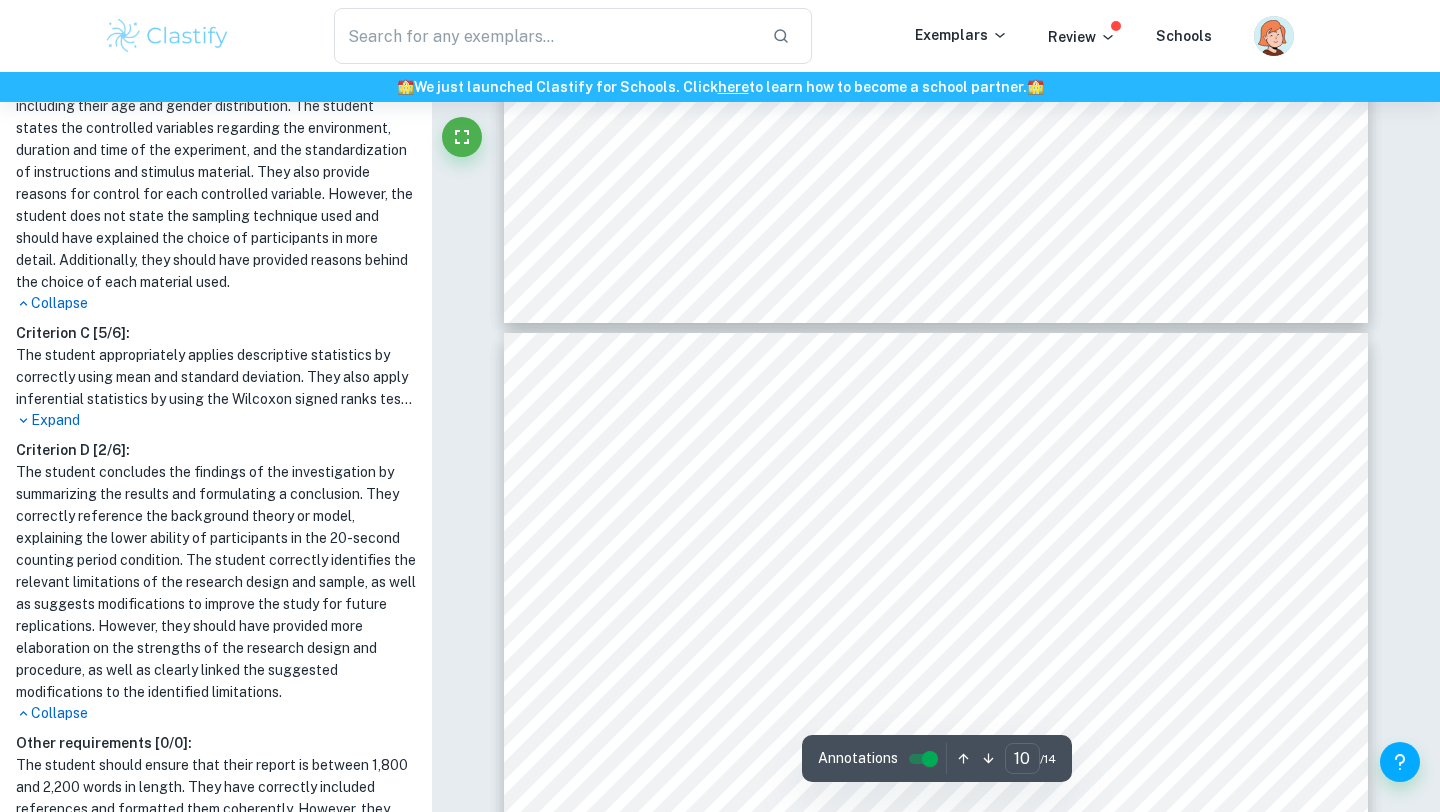 click on "Appendix: Appendix I - Wilcoxon Signed-Ranks Test Results Appendix II - Debriefing Script Debriefing We would like to extend our thanks for your participation in the experiment and will be debriefing you on the experiment, its purpose and the utilization of data collected, in accord with the ethical guidelines of psychology. The study we were attempting to replicate was the experiment done by “[PERSON_NAME] & [PERSON_NAME]'' in [DATE]. The aim of this experiment was to investigate the effect of the duration of the recall on short-term memory in the recollection of trigrams. We would like to inform you that the data collected will be kept confidential and that the purpose of the study was not revealed to limit the involvement of bias." at bounding box center [936, 892] 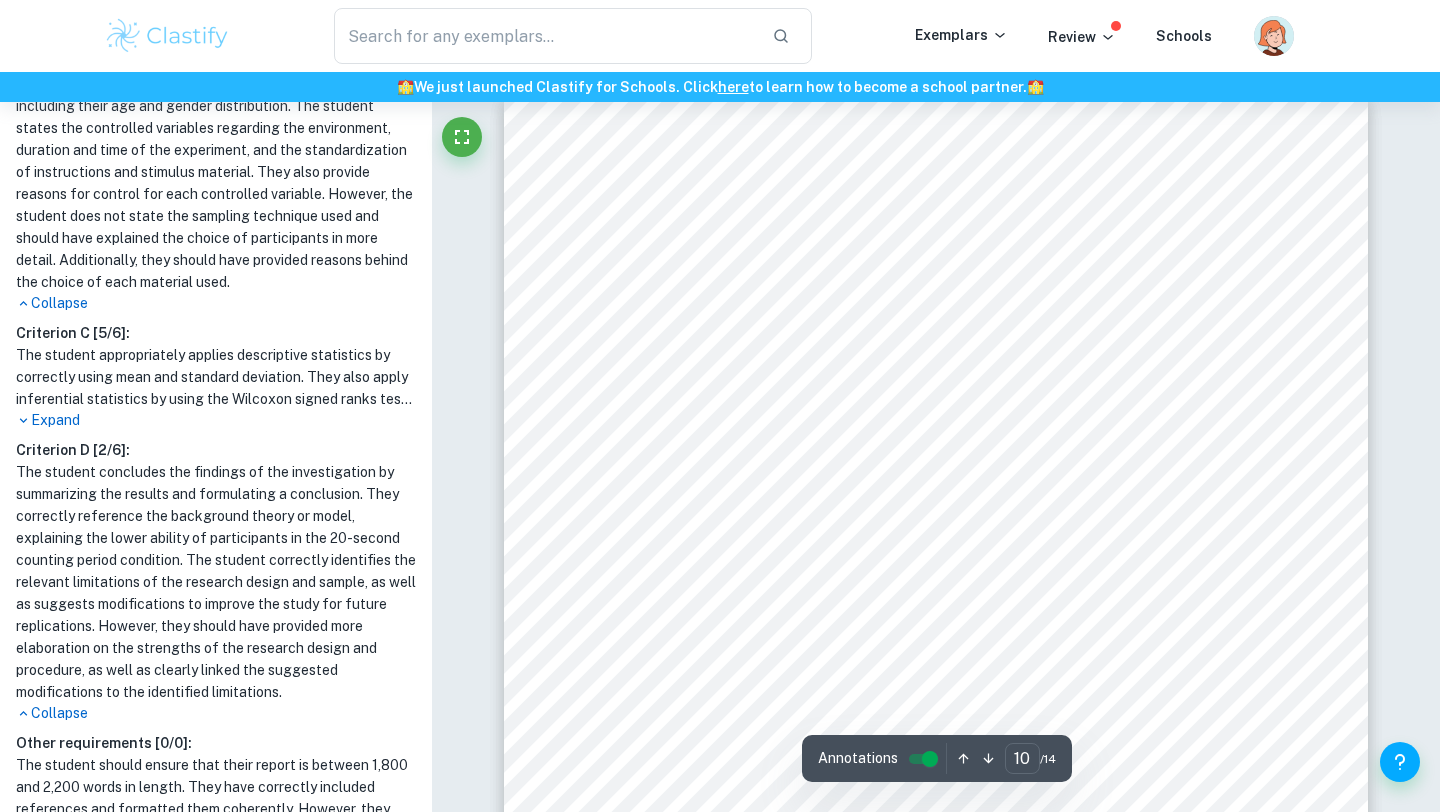 scroll, scrollTop: 10319, scrollLeft: 0, axis: vertical 